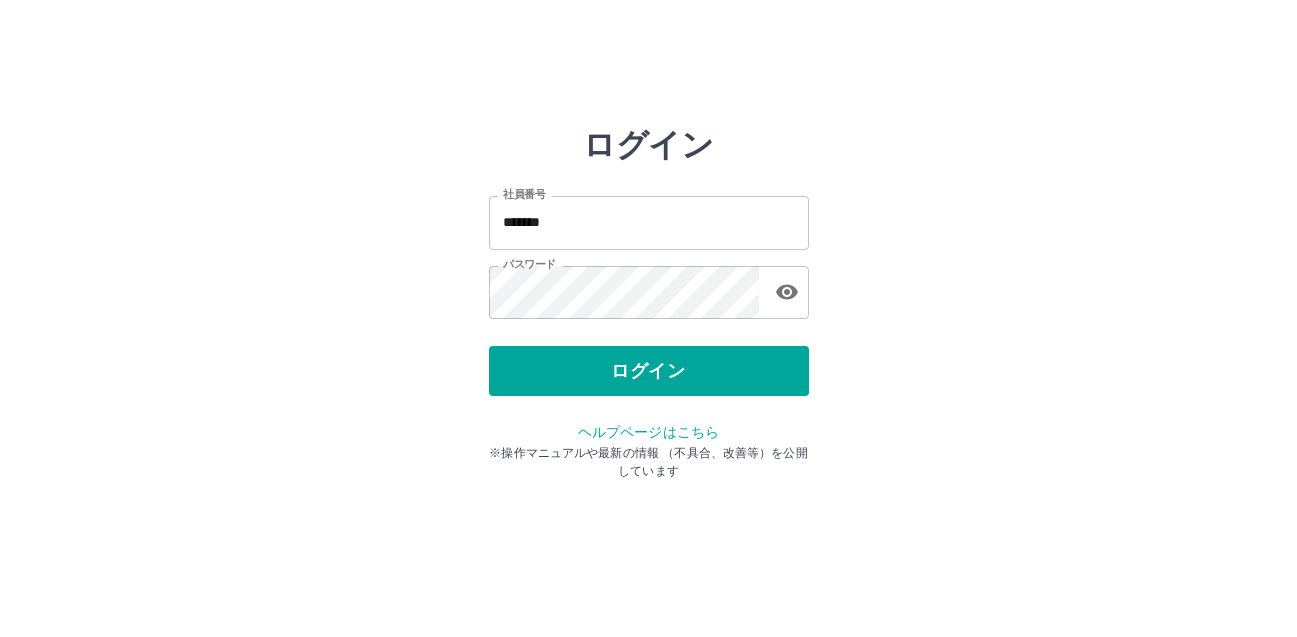 scroll, scrollTop: 0, scrollLeft: 0, axis: both 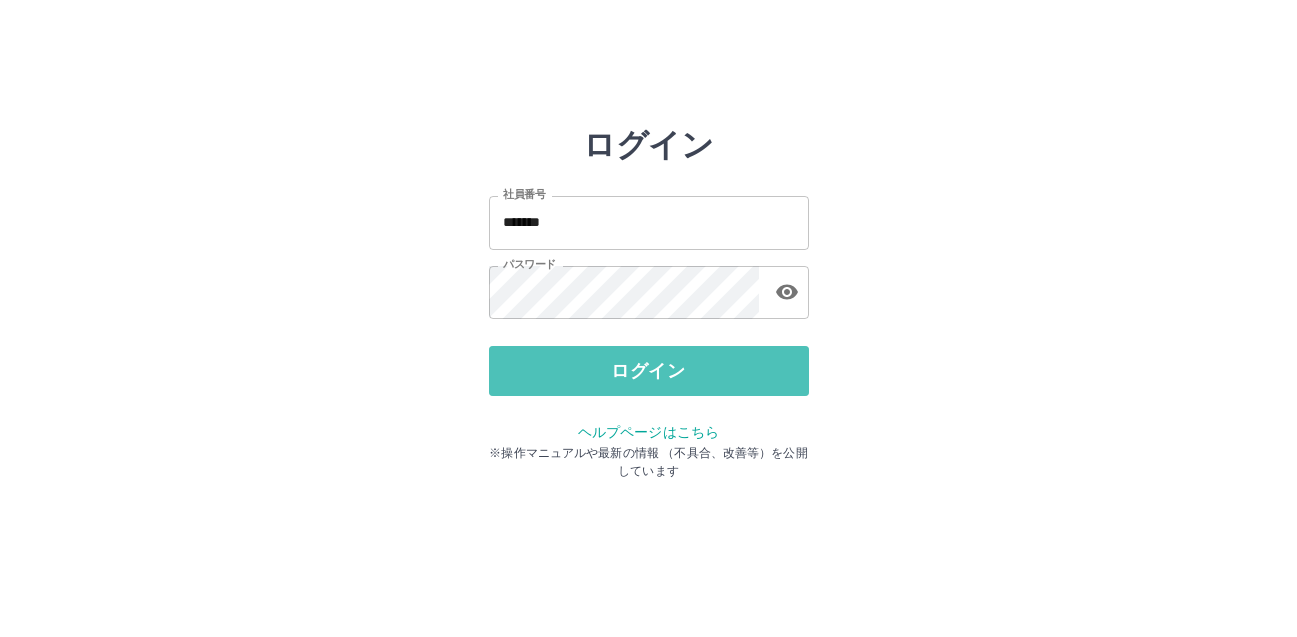 click on "ログイン" at bounding box center (649, 371) 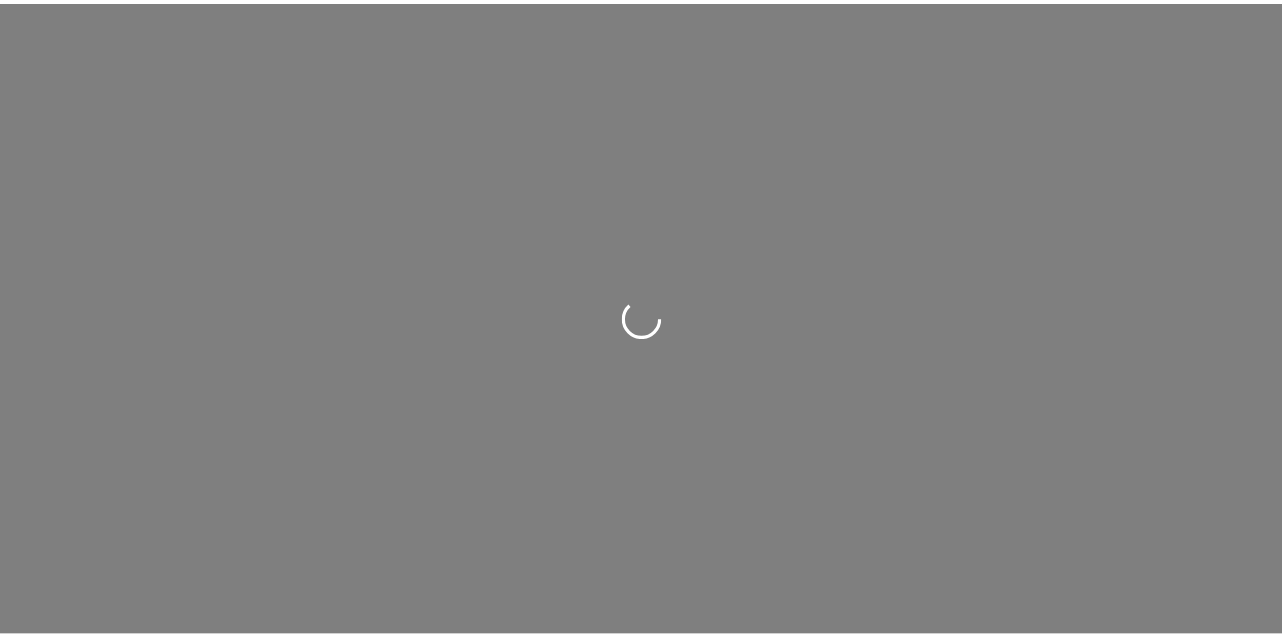 scroll, scrollTop: 0, scrollLeft: 0, axis: both 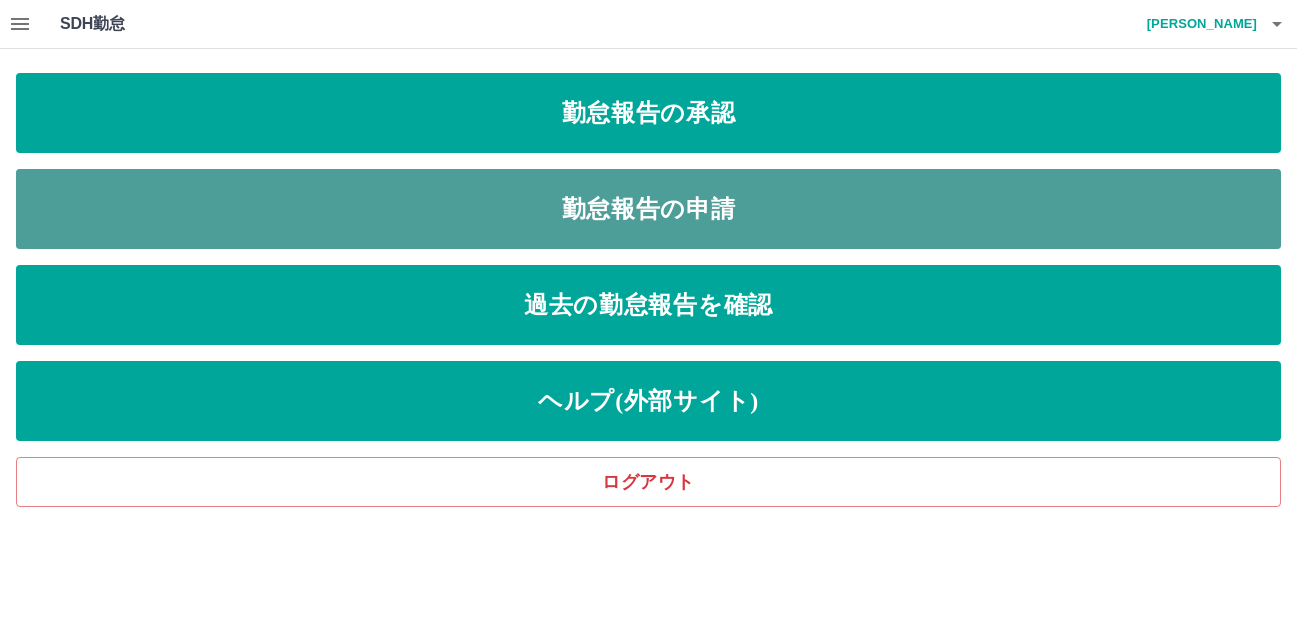 click on "勤怠報告の申請" at bounding box center (648, 209) 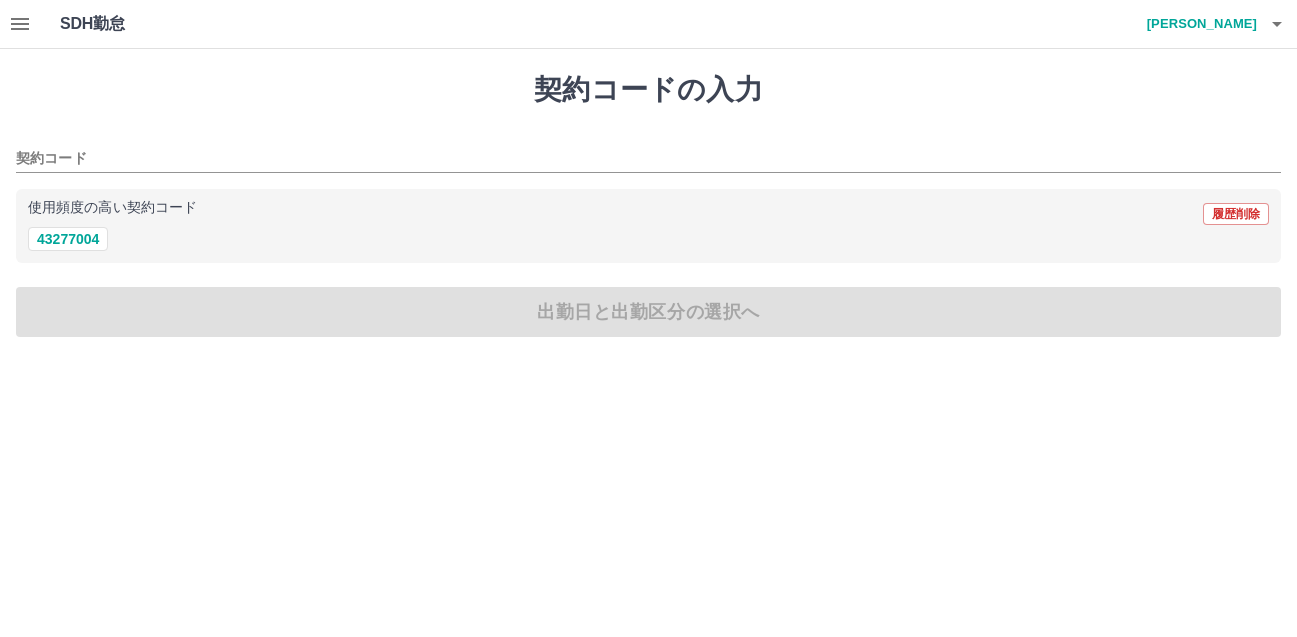 click at bounding box center [20, 24] 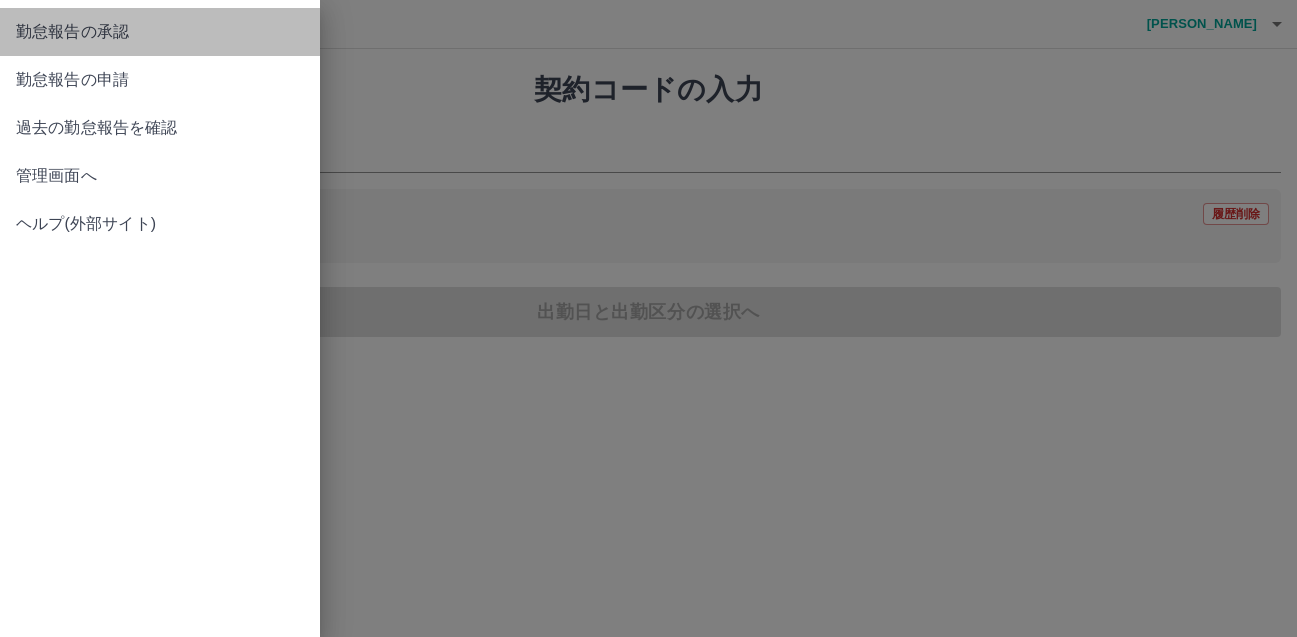 click on "勤怠報告の承認" at bounding box center [160, 32] 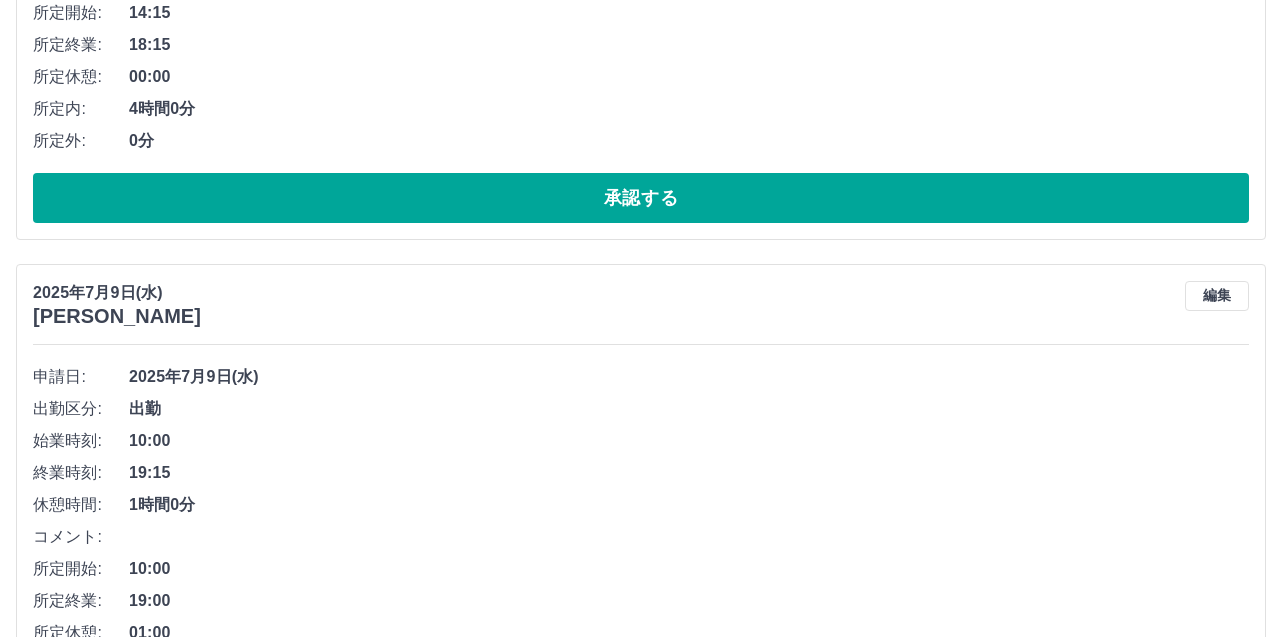 scroll, scrollTop: 3249, scrollLeft: 0, axis: vertical 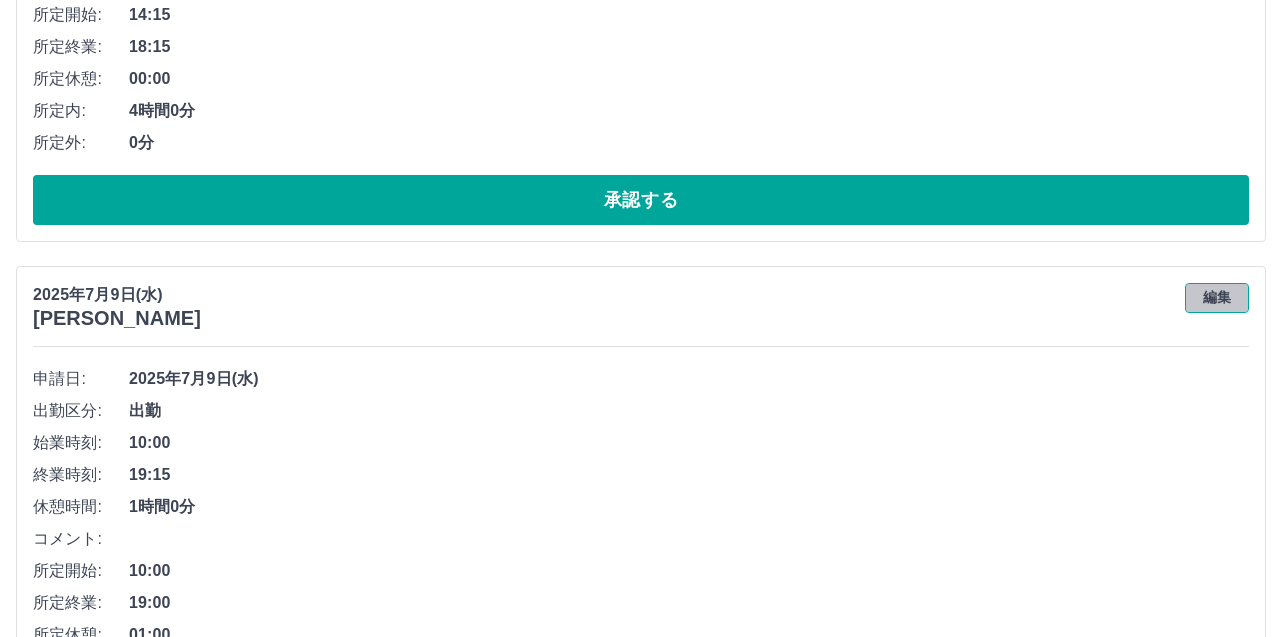 click on "編集" at bounding box center [1217, 298] 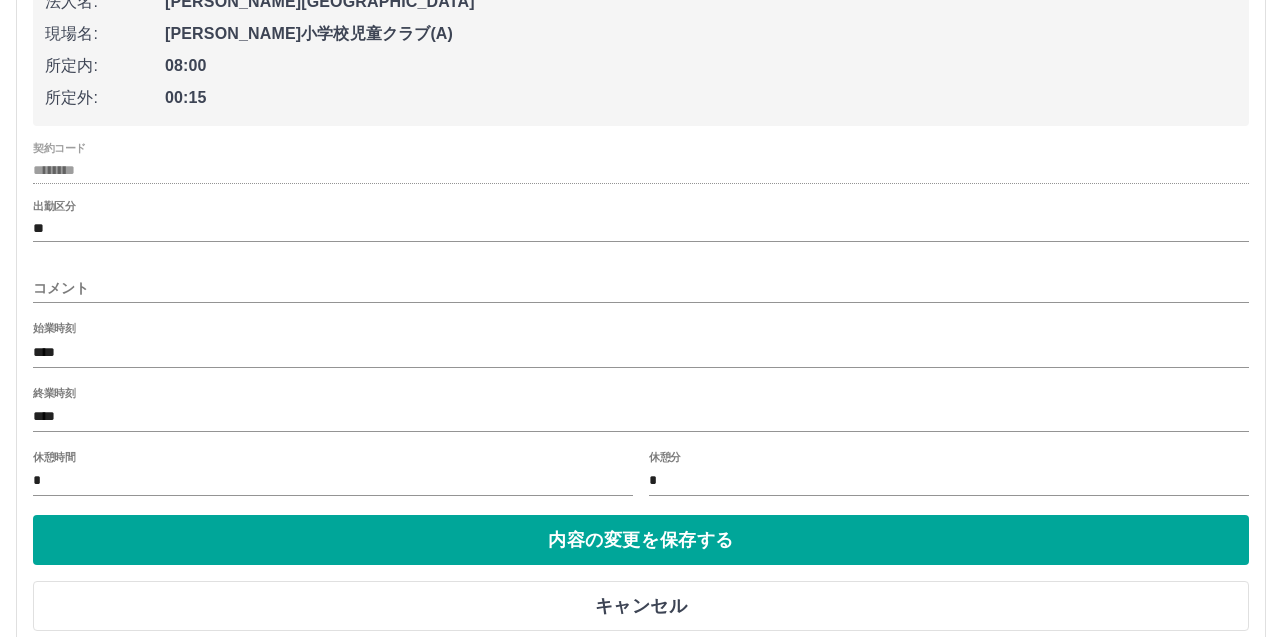 scroll, scrollTop: 3726, scrollLeft: 0, axis: vertical 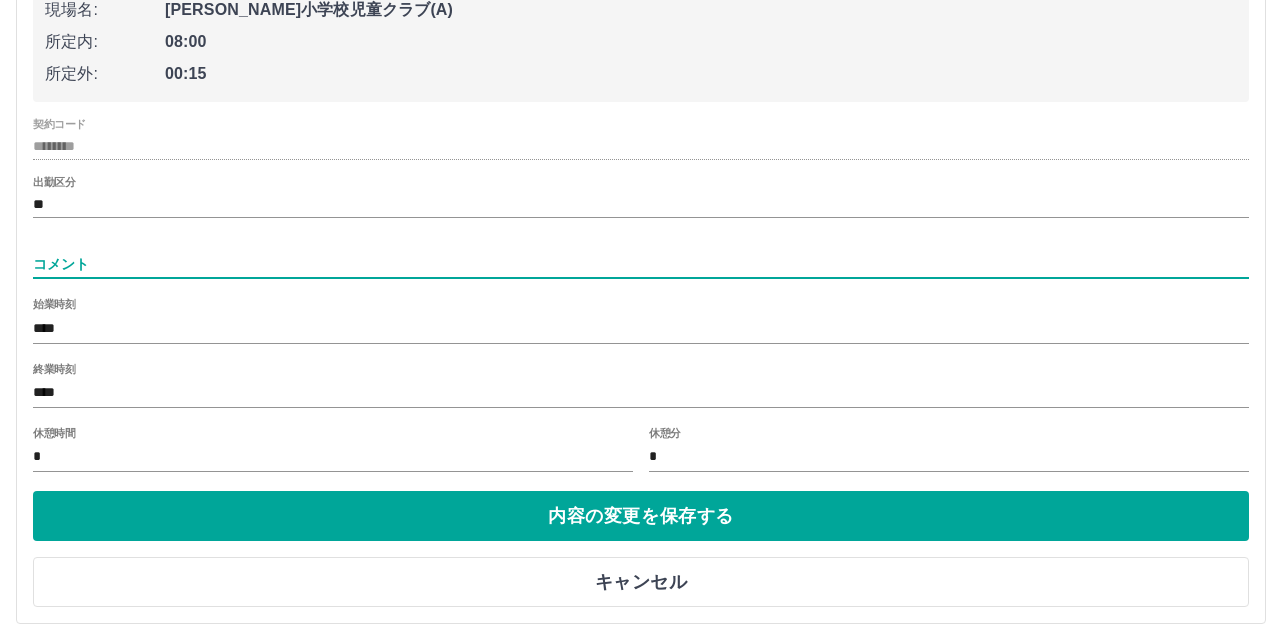 click on "コメント" at bounding box center (641, 264) 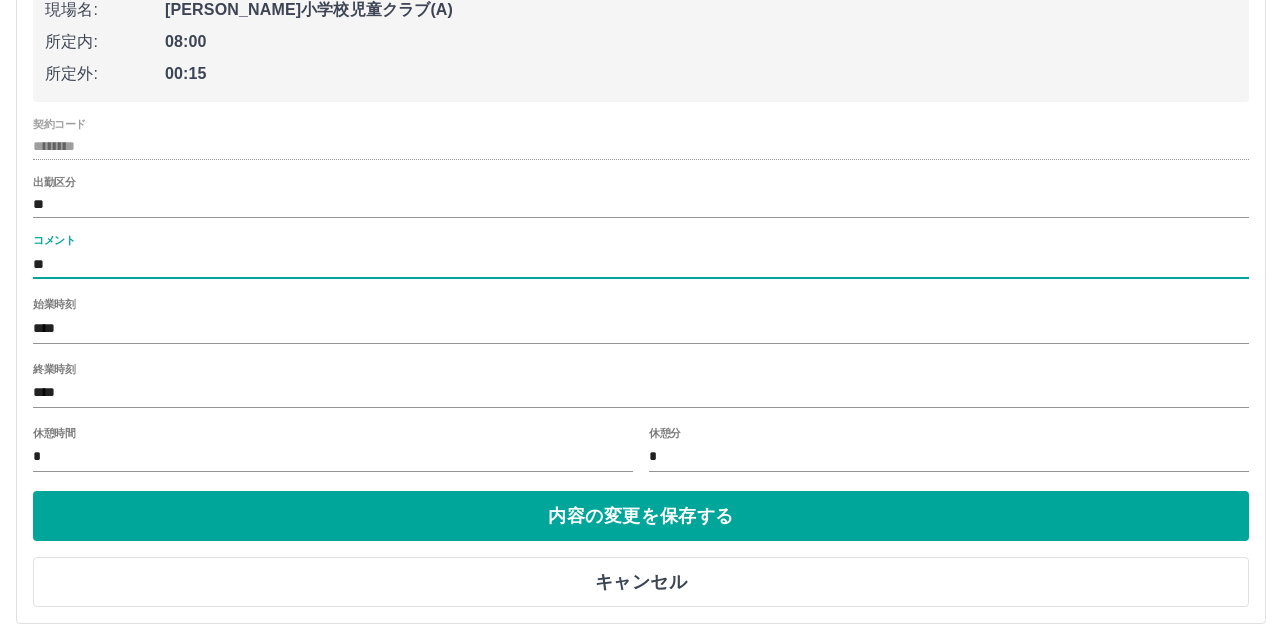 type on "*" 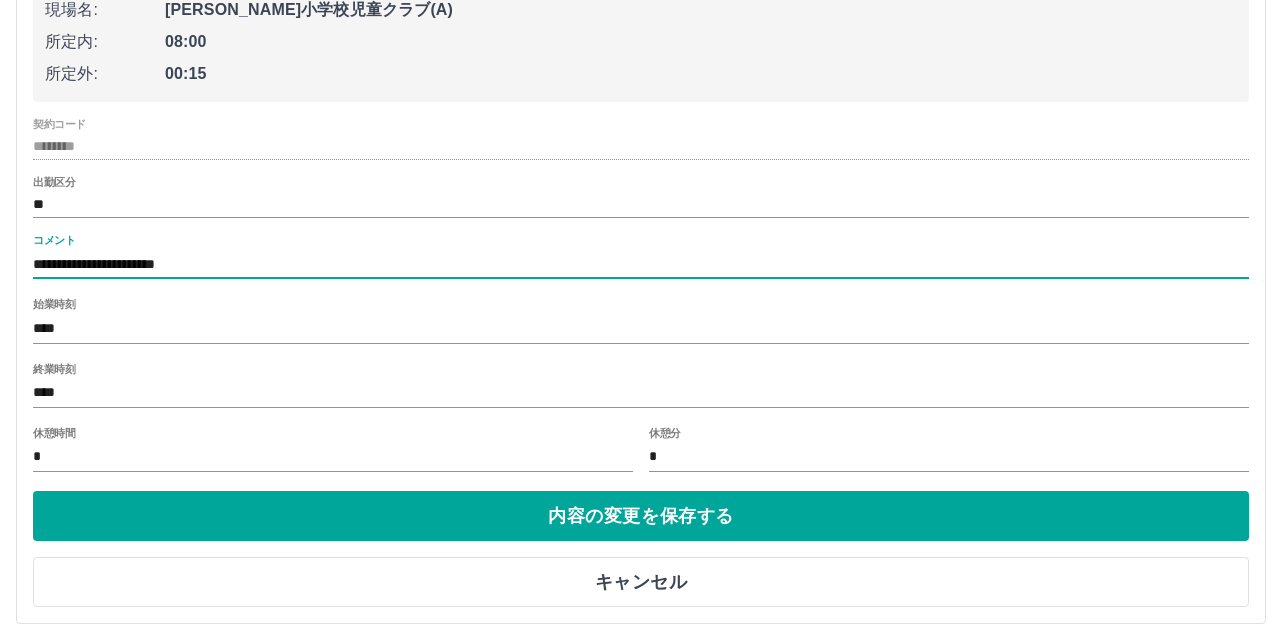 click on "**********" at bounding box center [641, 264] 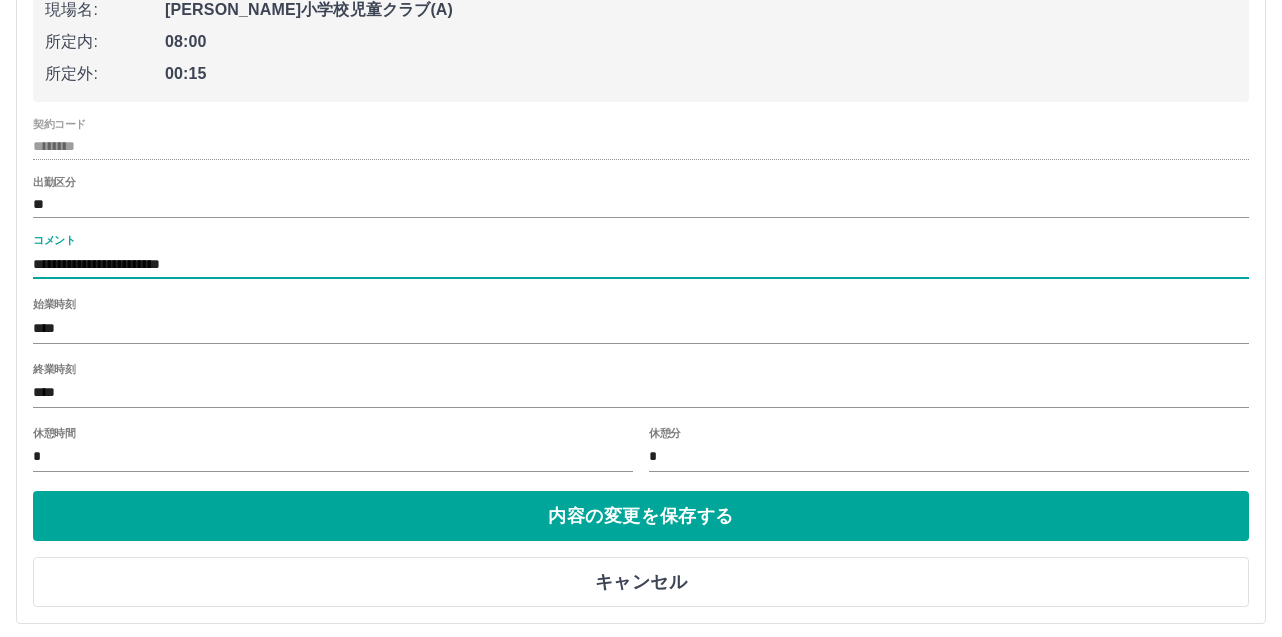 click on "**********" at bounding box center [641, 264] 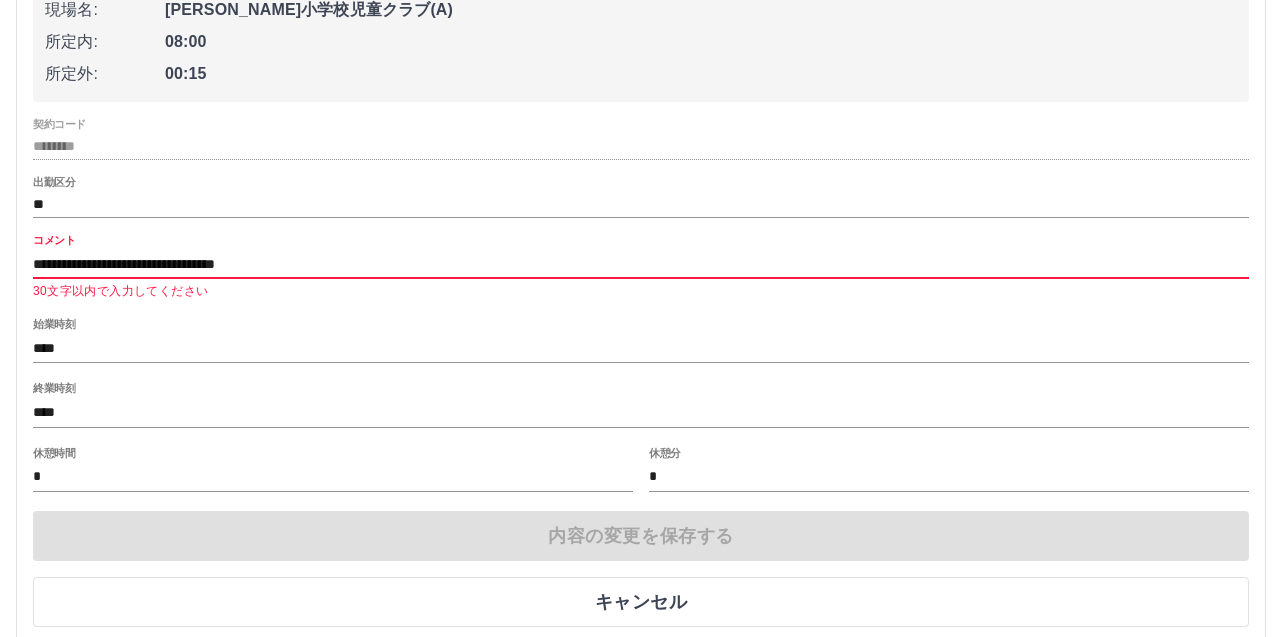 click on "**********" at bounding box center (641, 264) 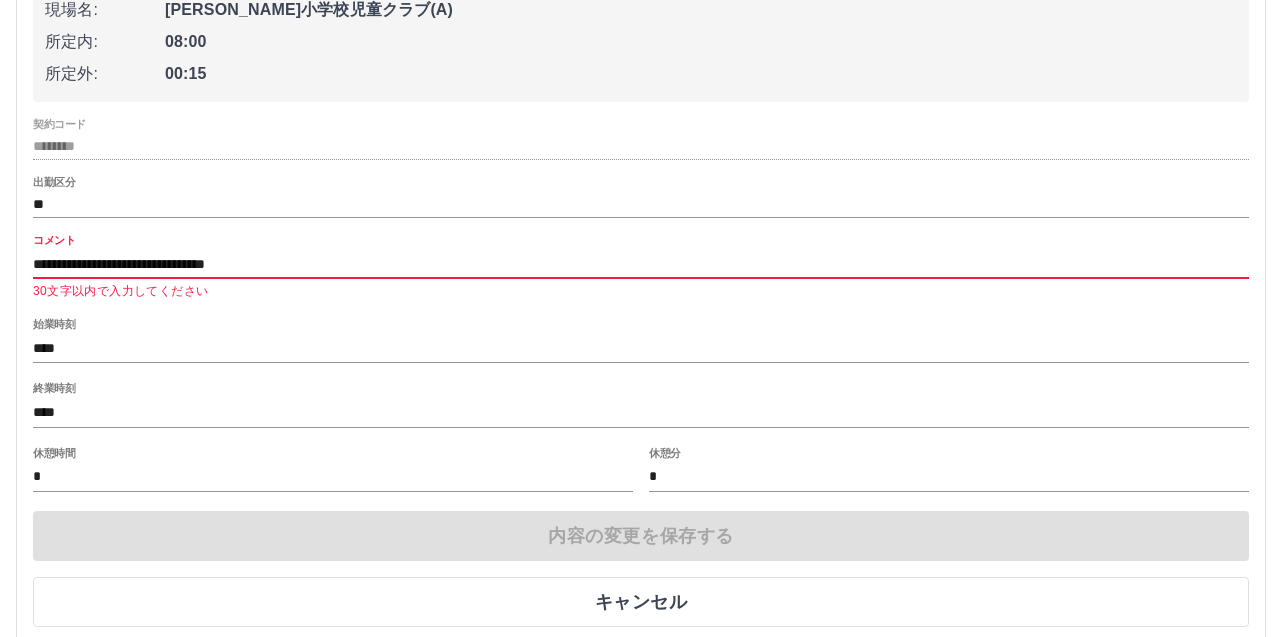 click on "**********" at bounding box center (641, 264) 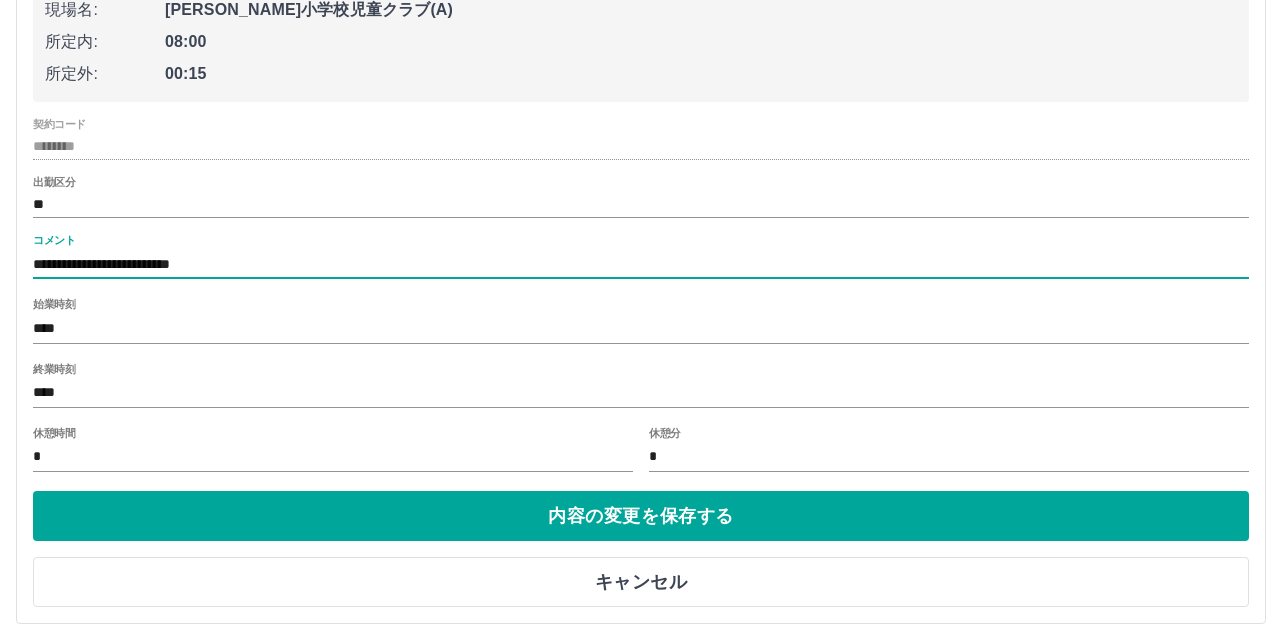 type on "**********" 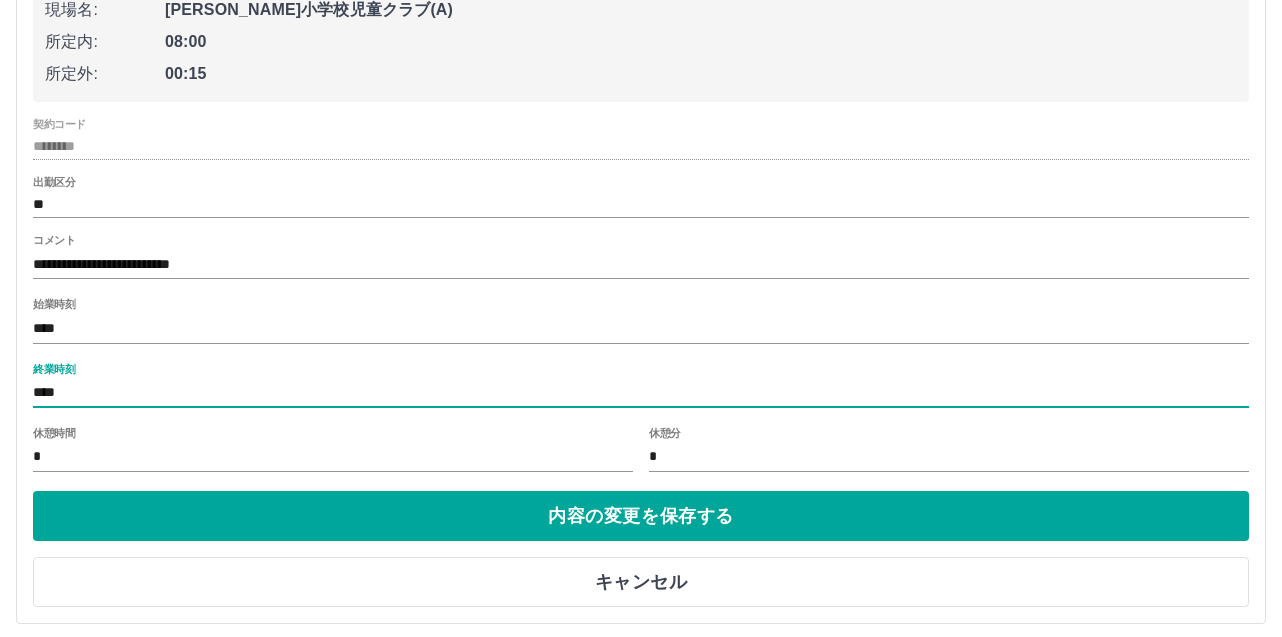 click on "****" at bounding box center (641, 393) 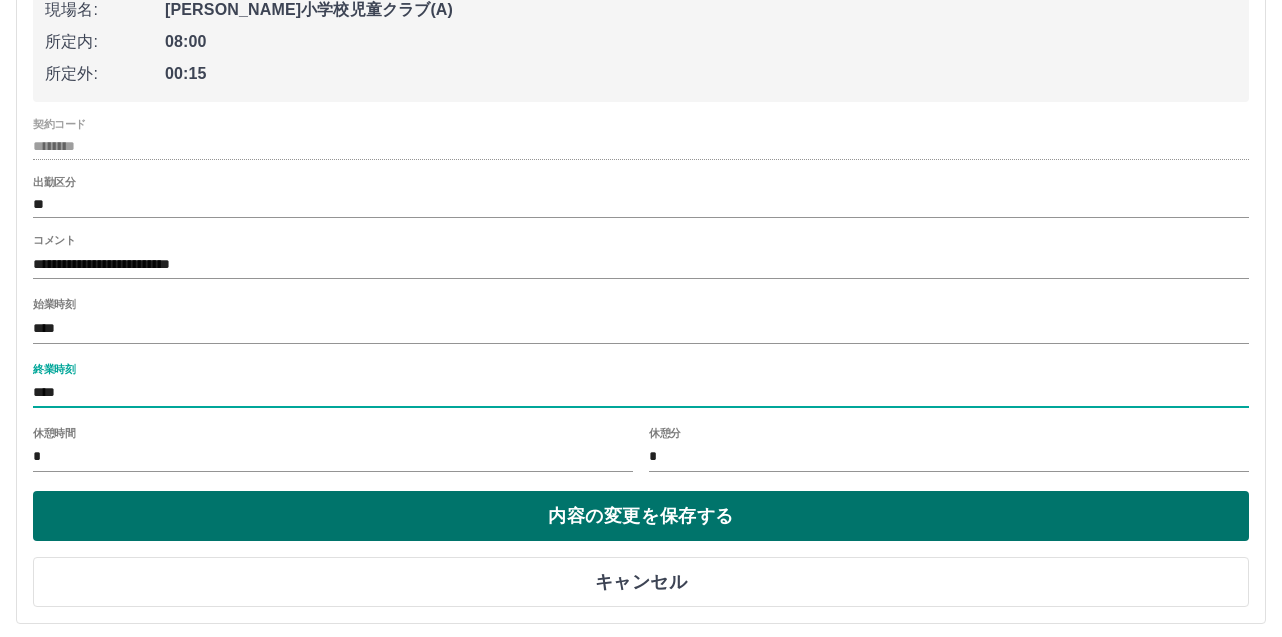 type on "****" 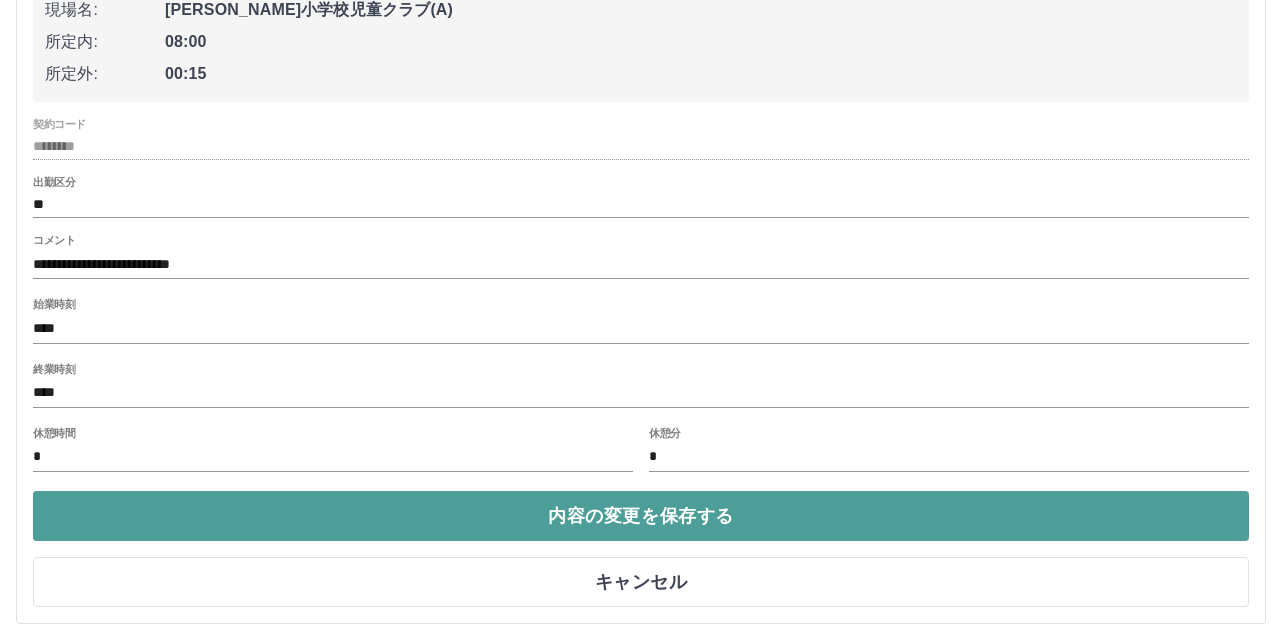 click on "内容の変更を保存する" at bounding box center (641, 516) 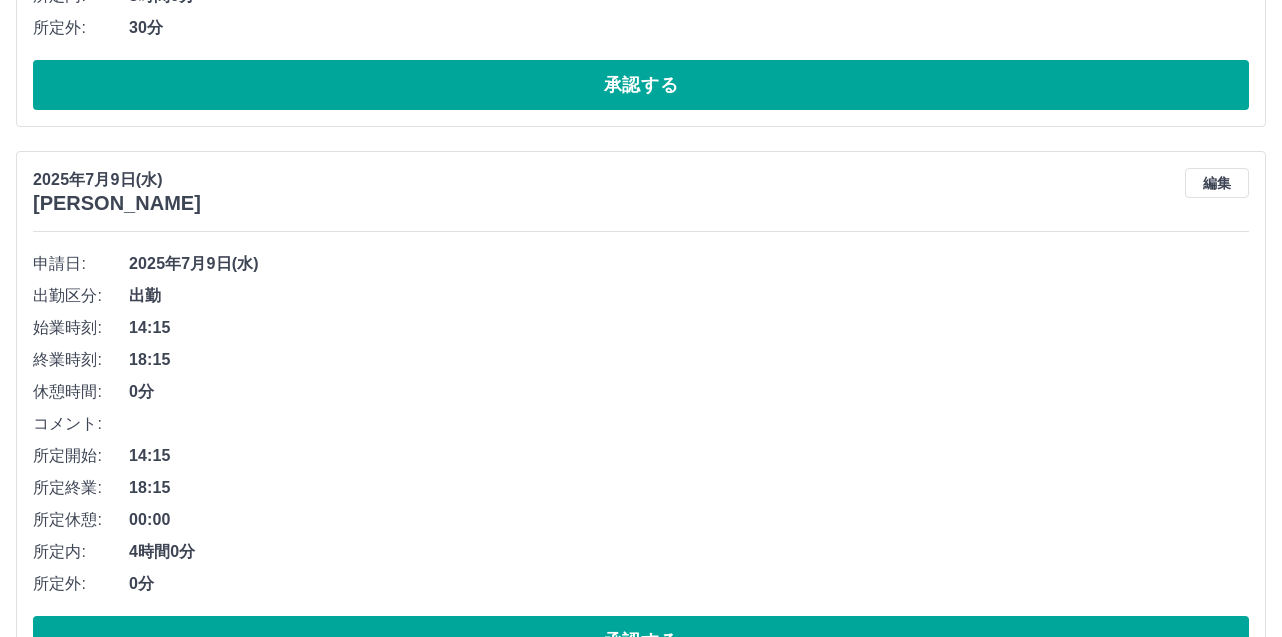 scroll, scrollTop: 3918, scrollLeft: 0, axis: vertical 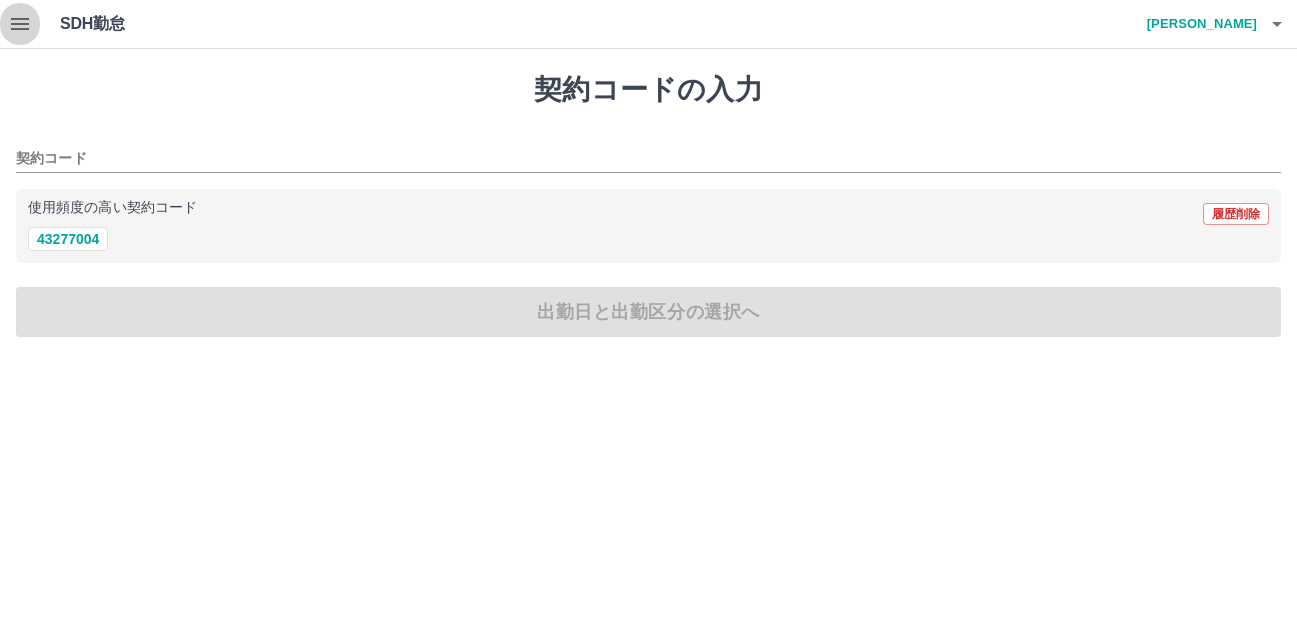 click 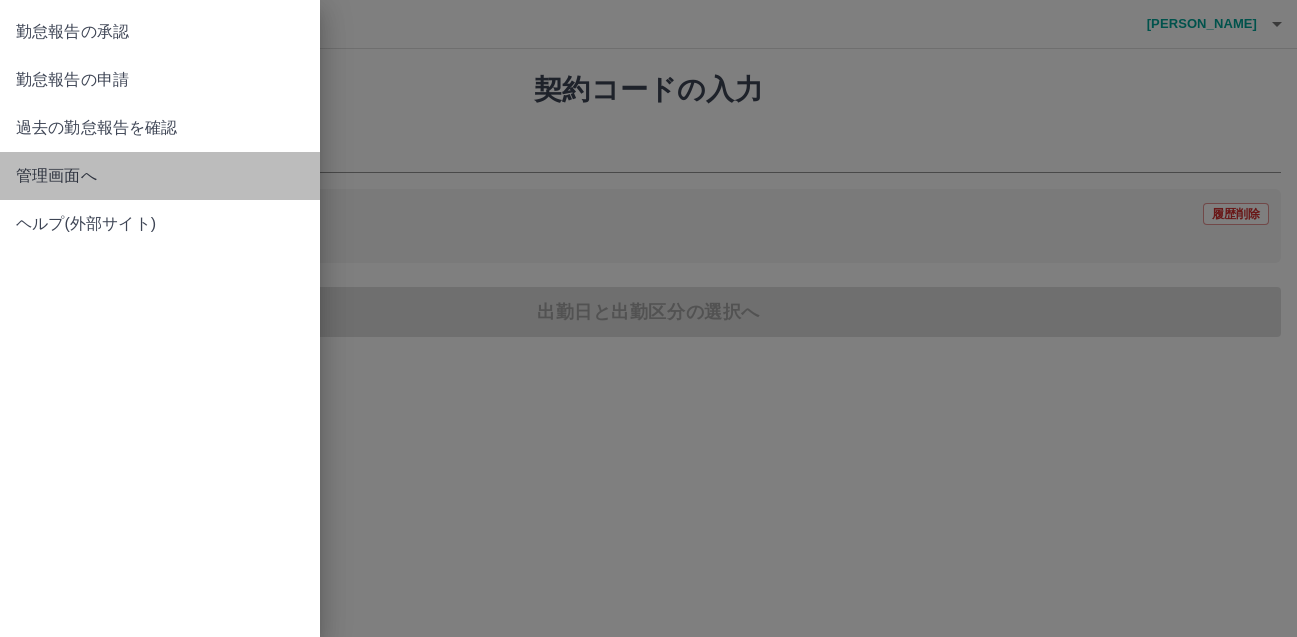 click on "管理画面へ" at bounding box center [160, 176] 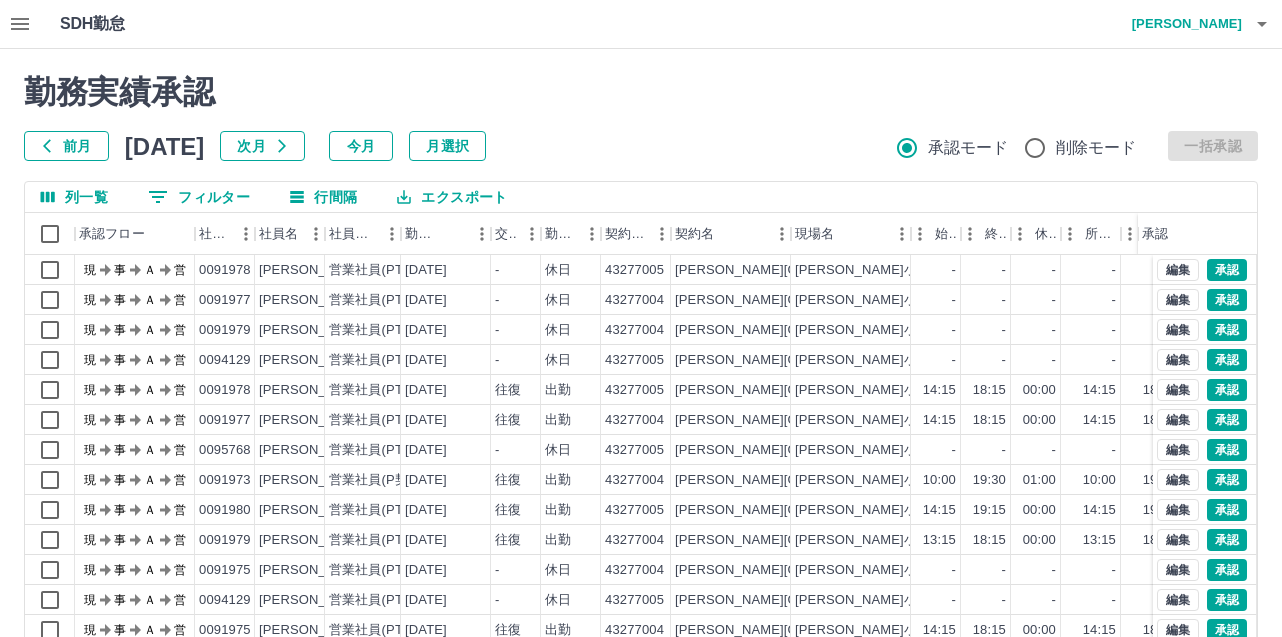 scroll, scrollTop: 102, scrollLeft: 0, axis: vertical 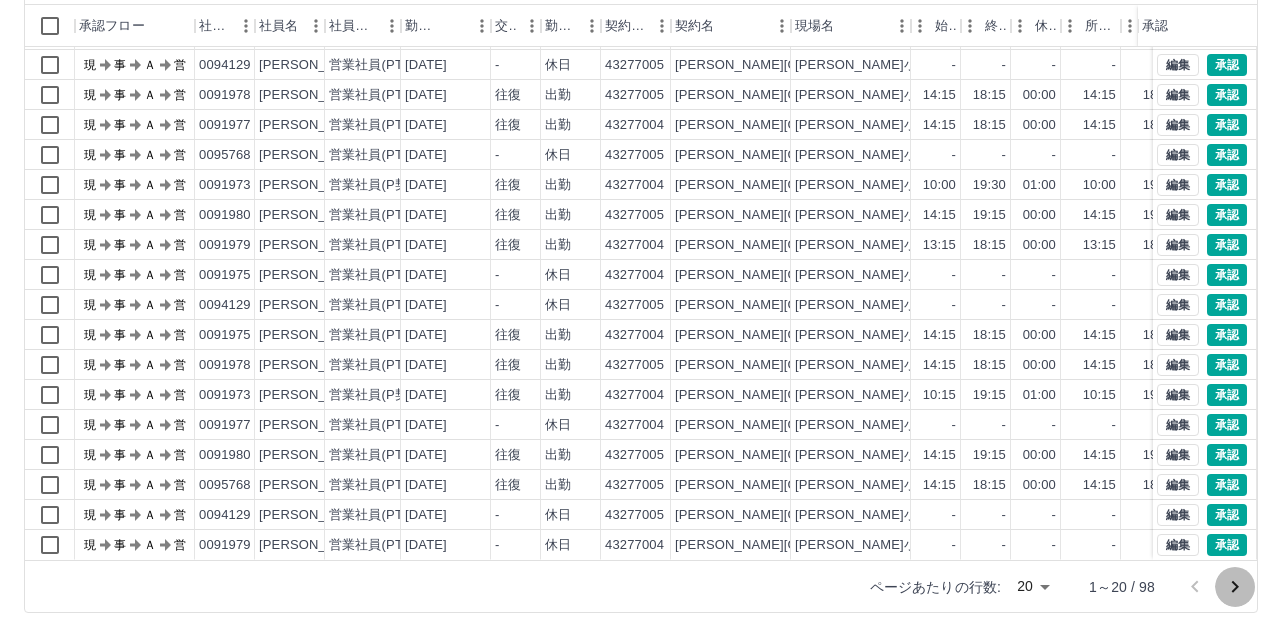 click 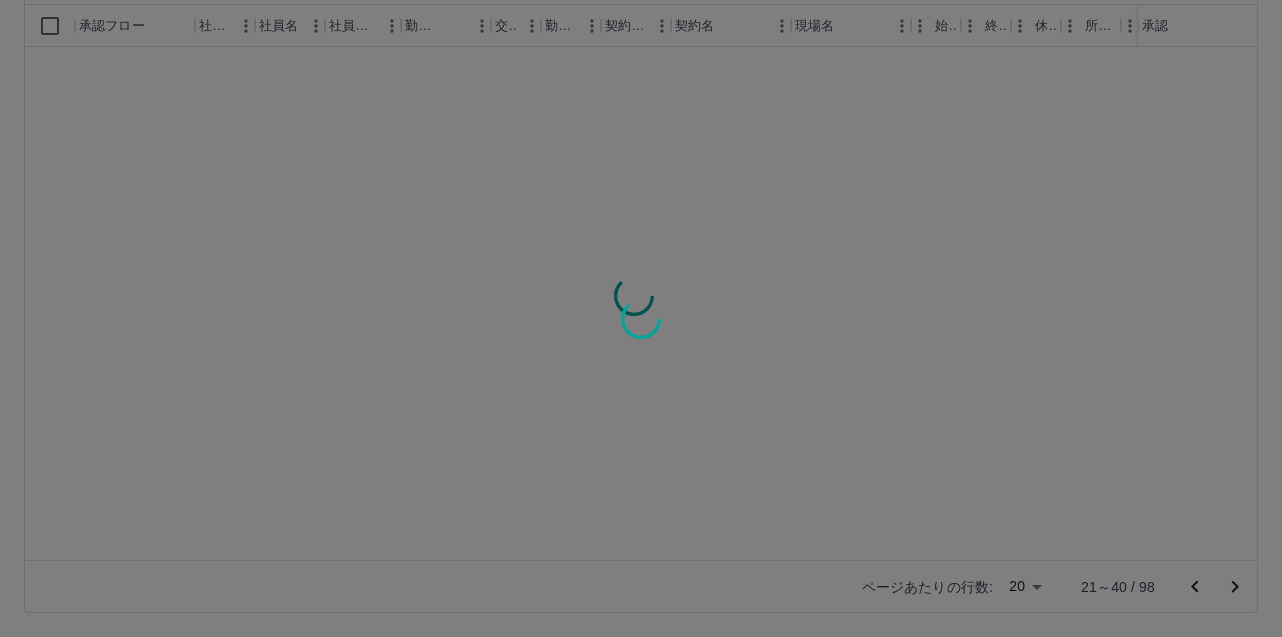 scroll, scrollTop: 0, scrollLeft: 0, axis: both 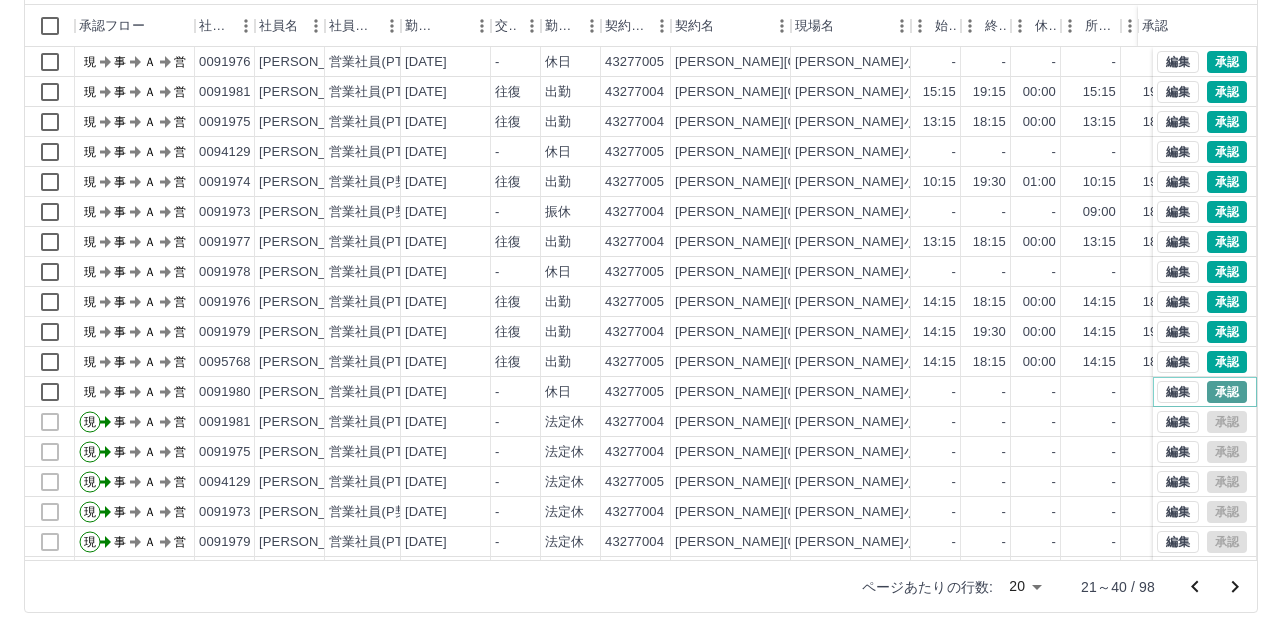 click on "承認" at bounding box center (1227, 392) 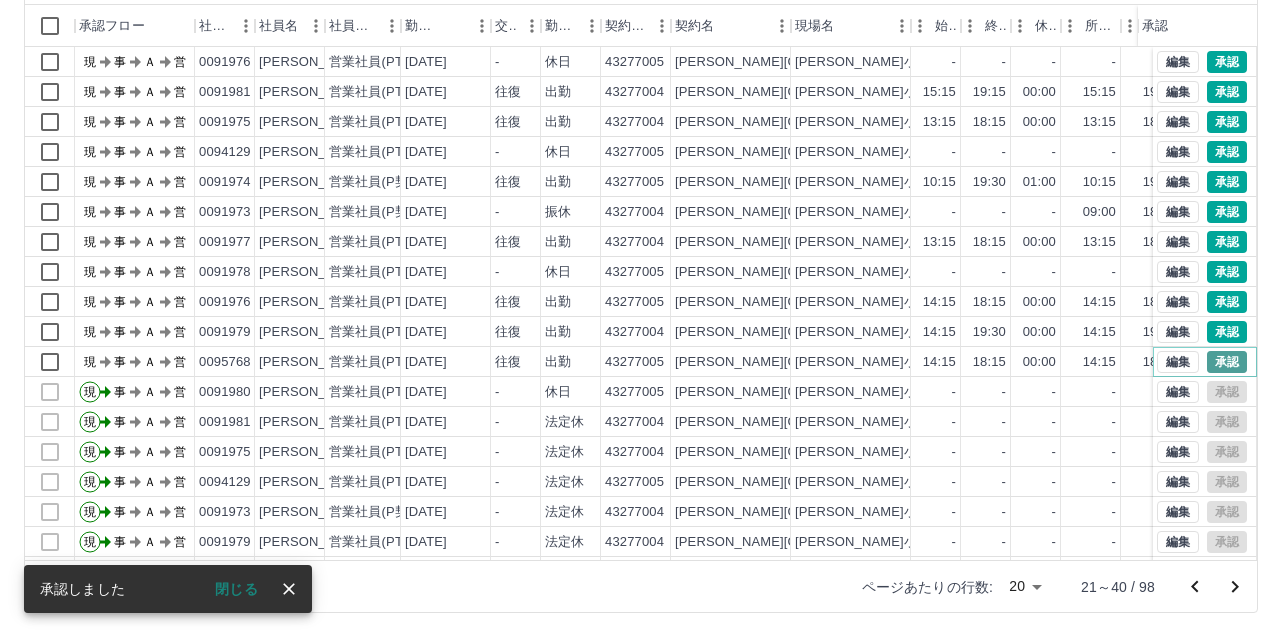 click on "承認" at bounding box center [1227, 362] 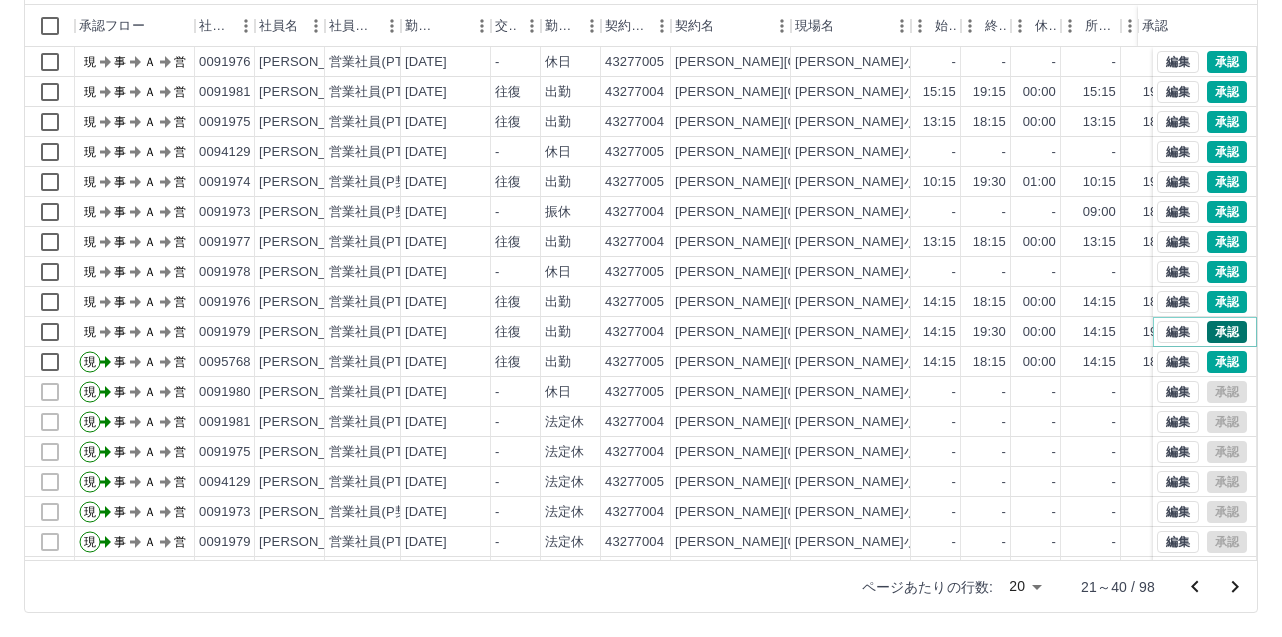 click on "承認" at bounding box center [1227, 332] 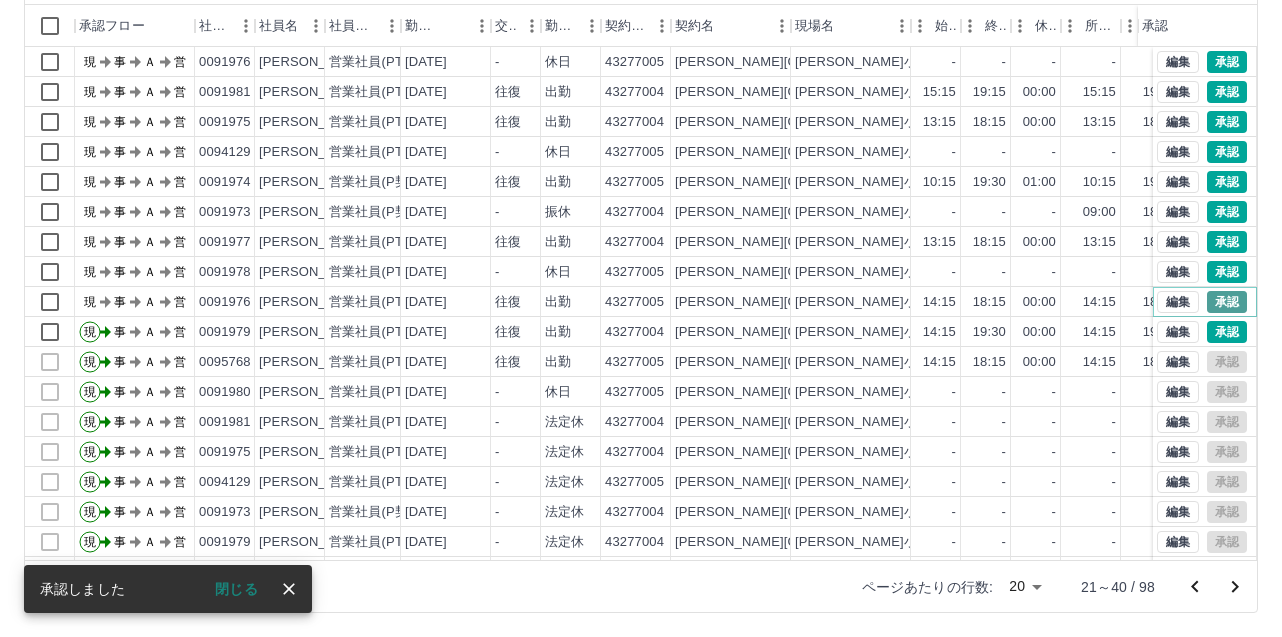 click on "承認" at bounding box center (1227, 302) 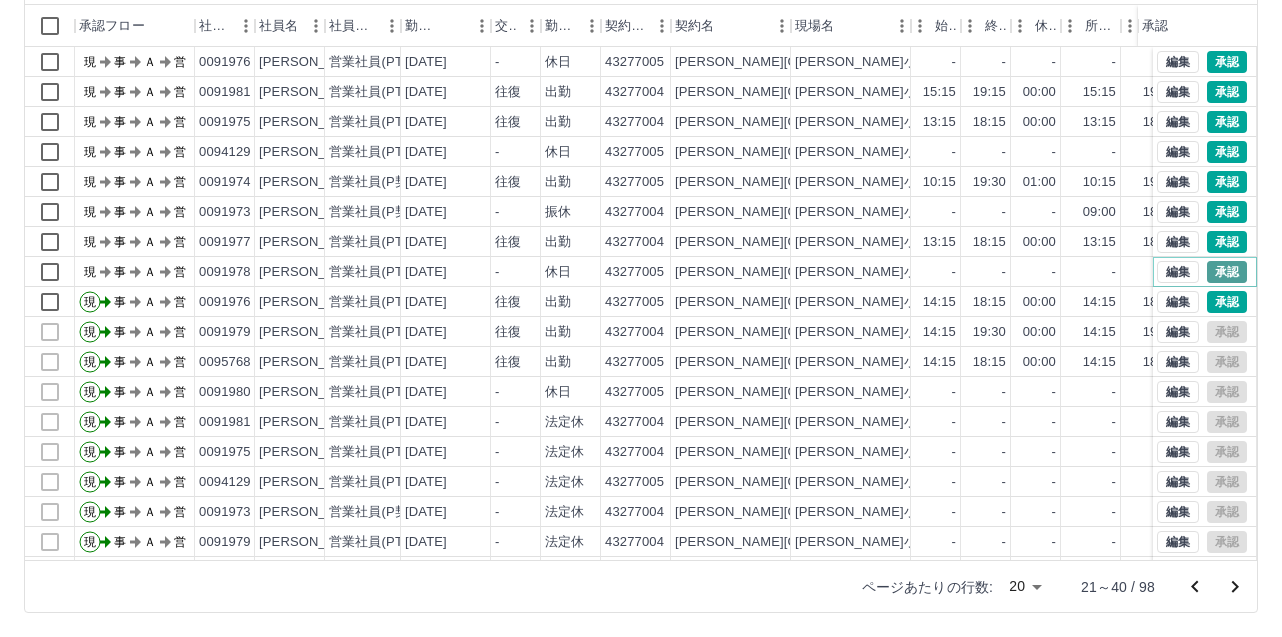 click on "承認" at bounding box center [1227, 272] 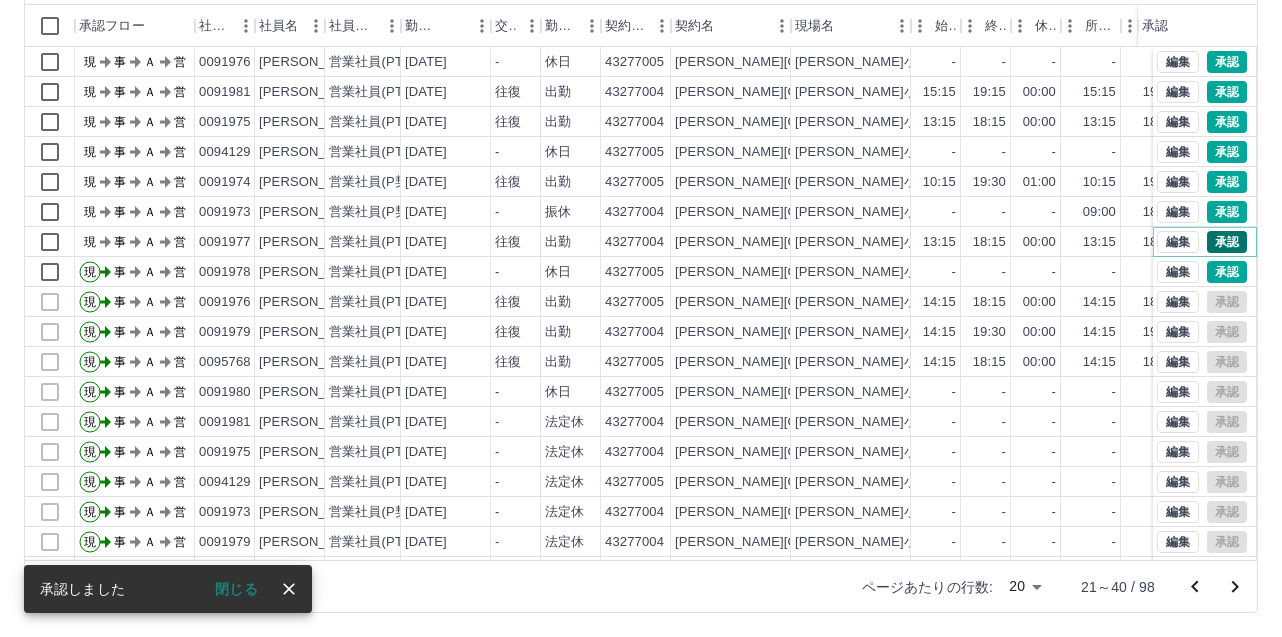 click on "承認" at bounding box center (1227, 242) 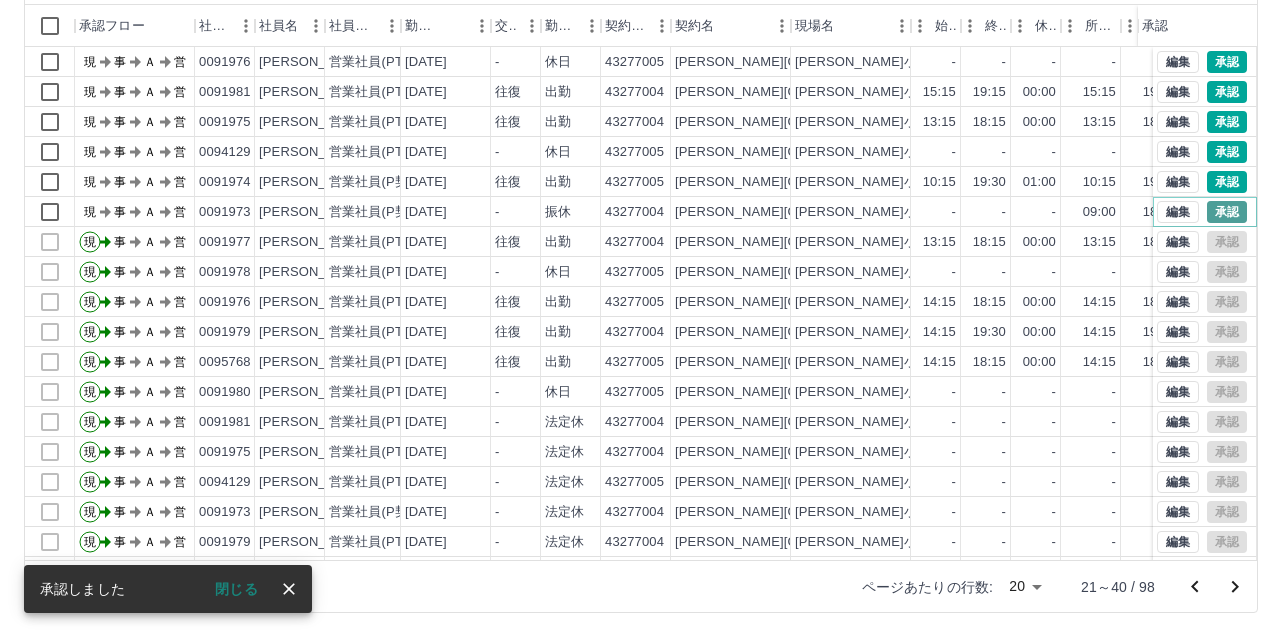 click on "承認" at bounding box center [1227, 212] 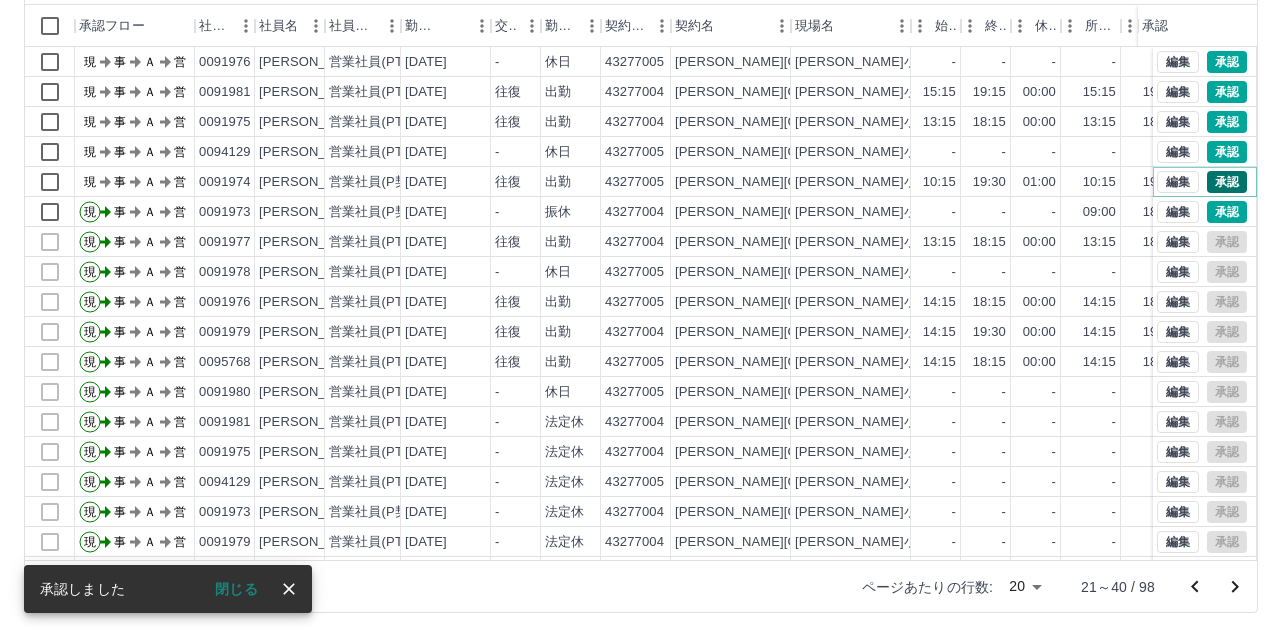 click on "承認" at bounding box center [1227, 182] 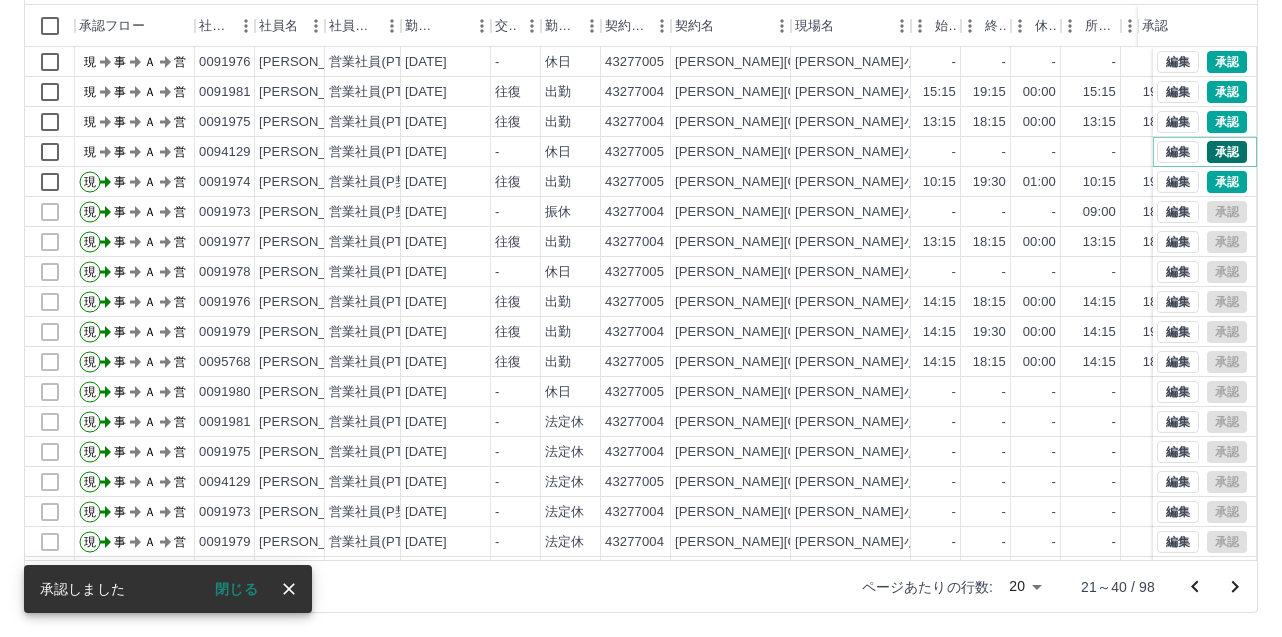 click on "承認" at bounding box center [1227, 152] 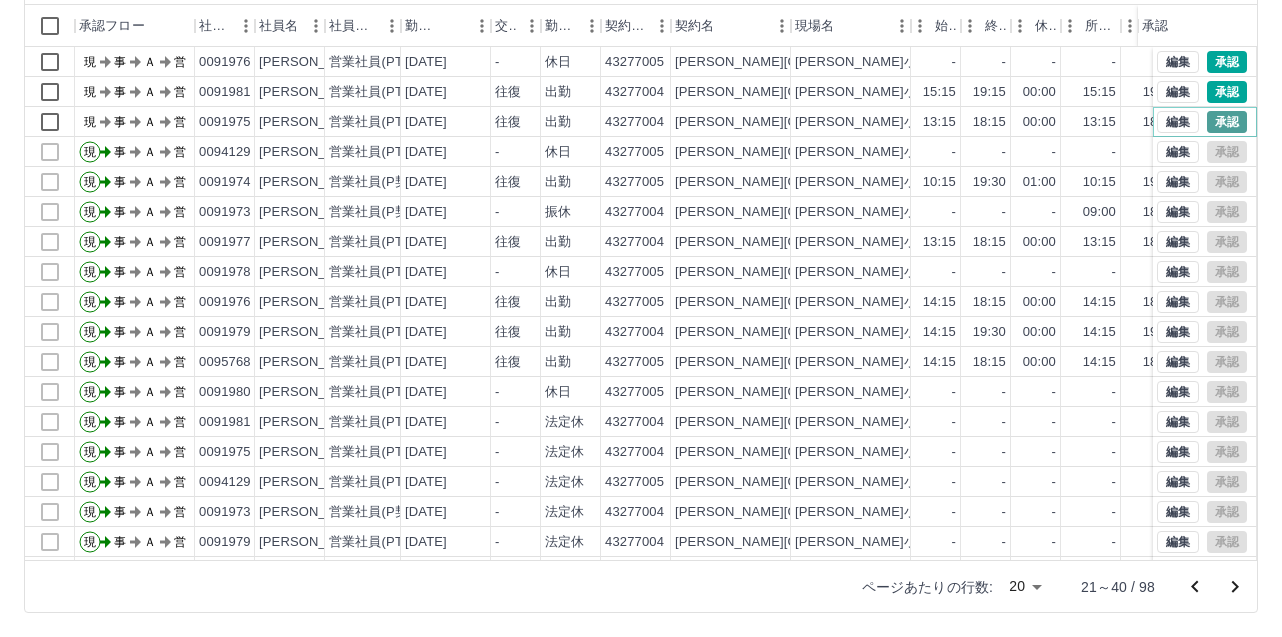 click on "承認" at bounding box center (1227, 122) 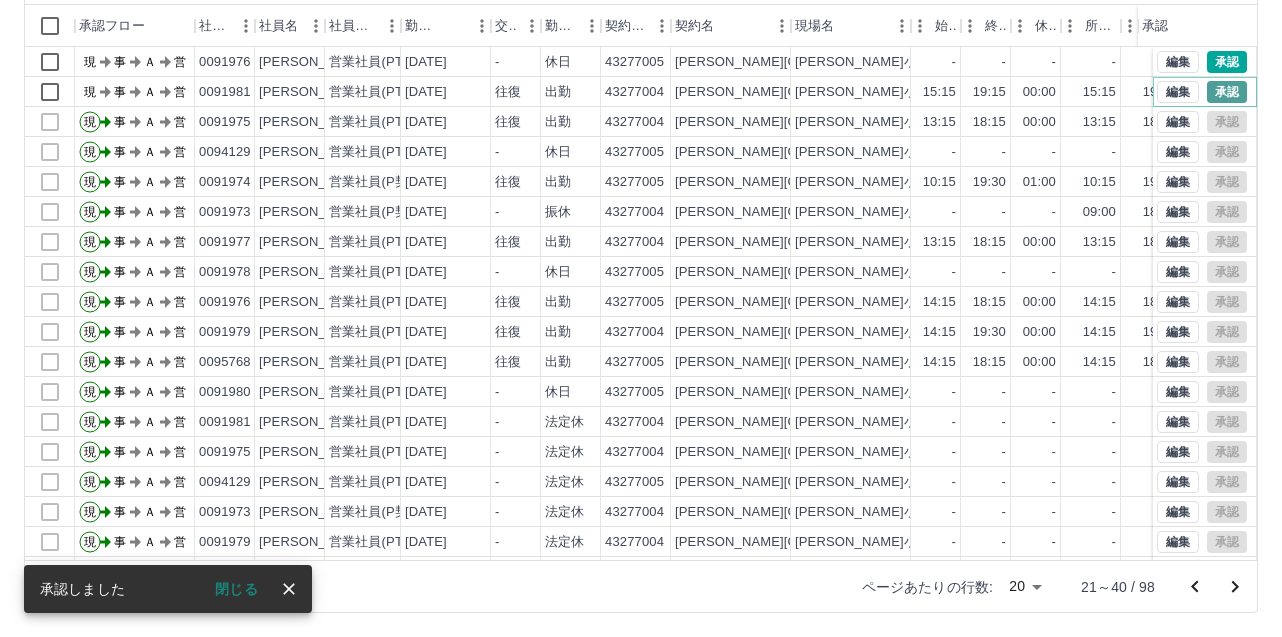 click on "承認" at bounding box center [1227, 92] 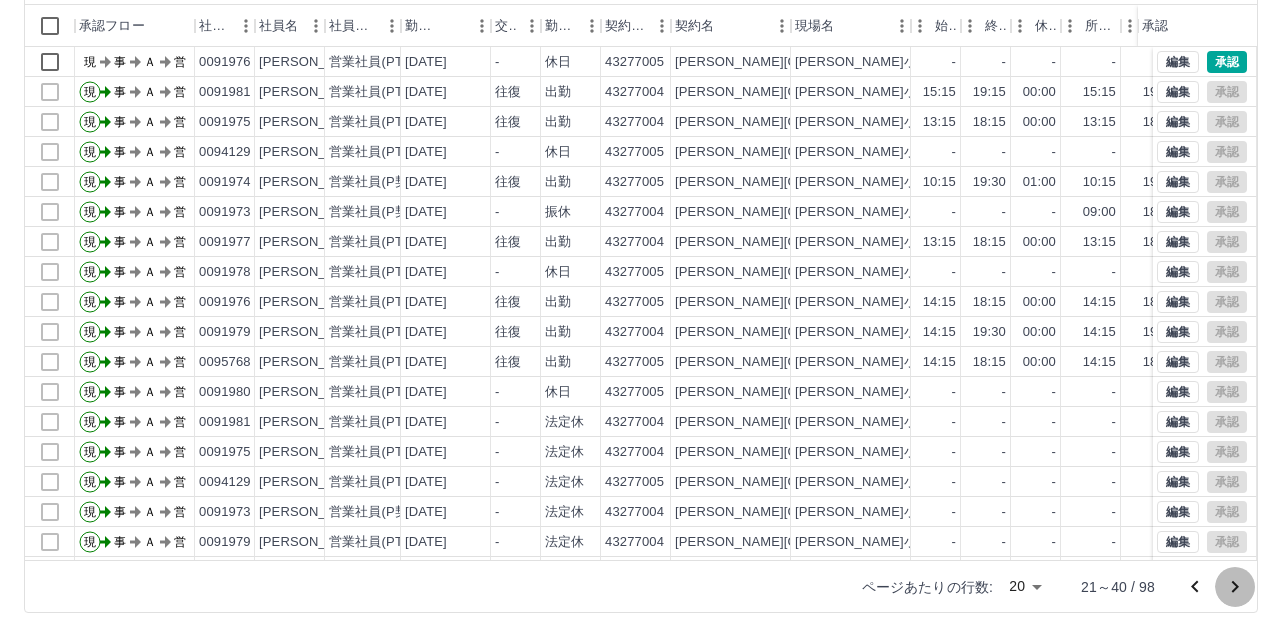click 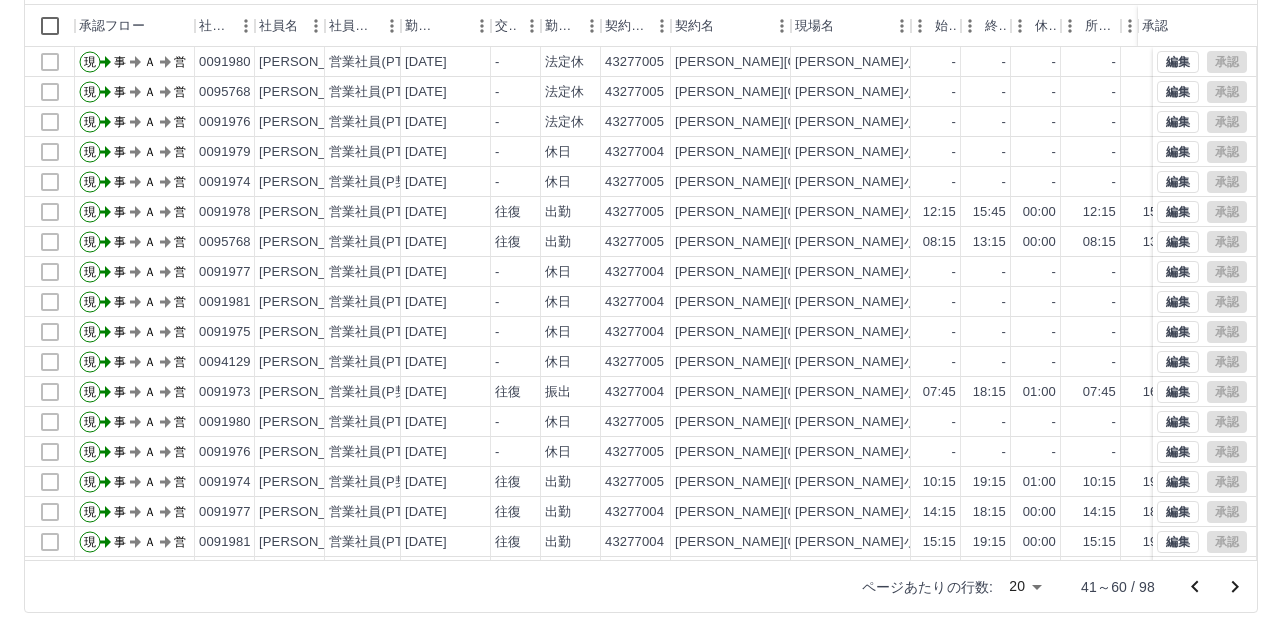 scroll, scrollTop: 102, scrollLeft: 0, axis: vertical 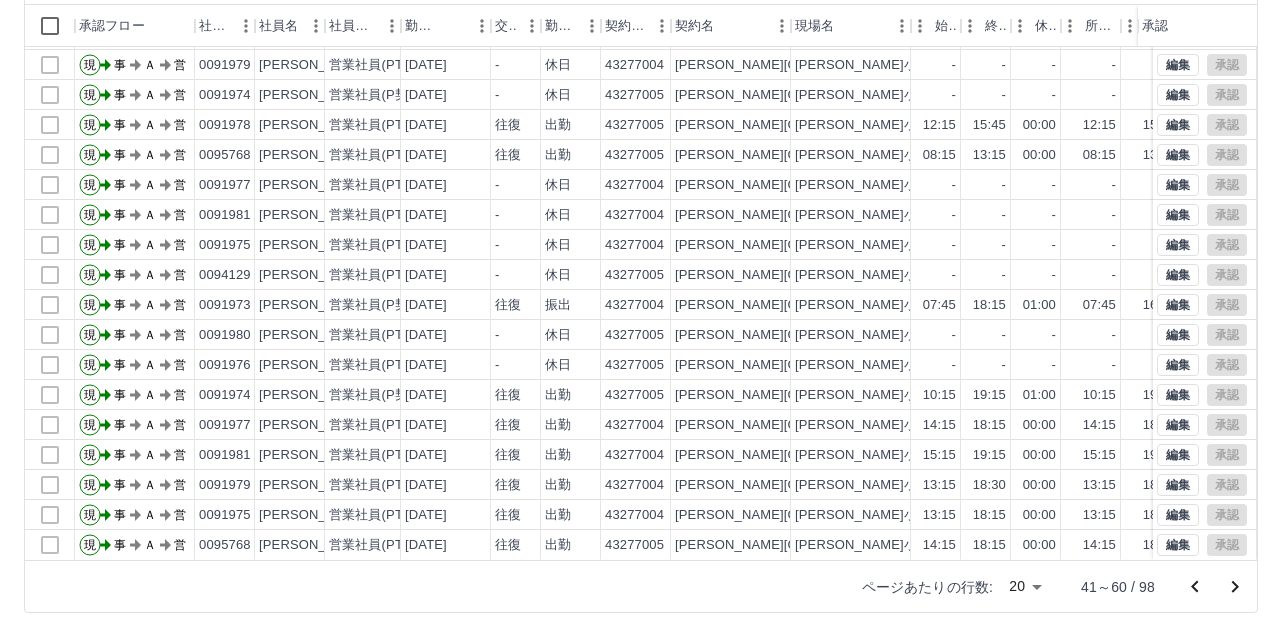 click 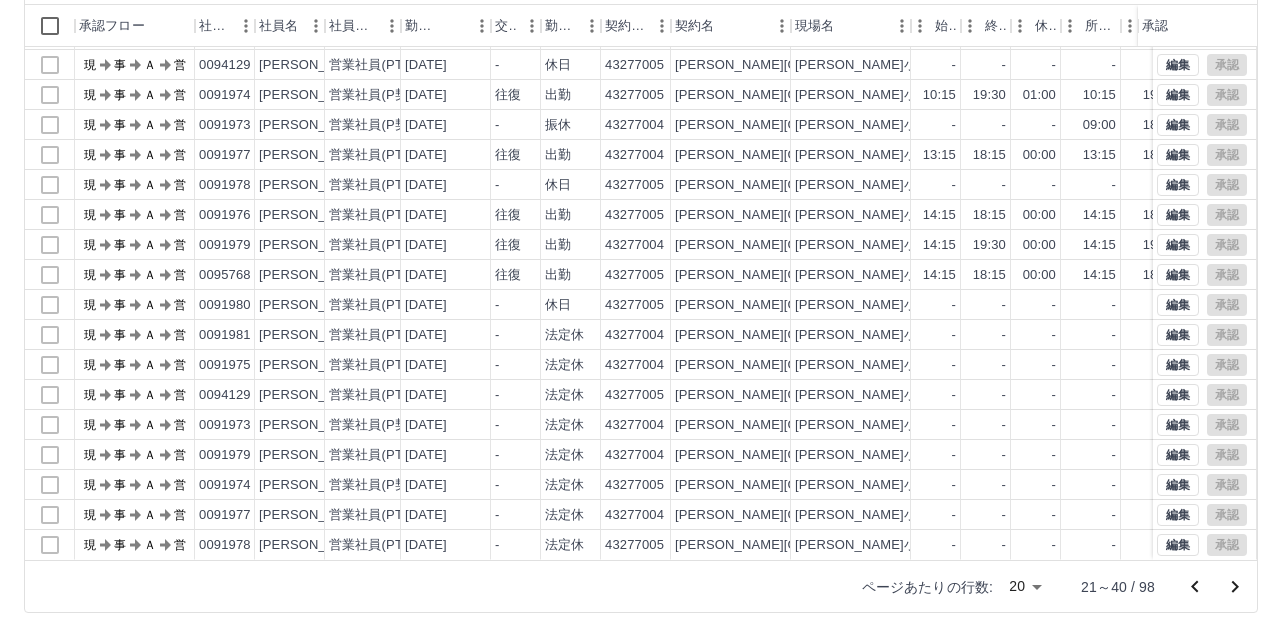 scroll, scrollTop: 0, scrollLeft: 0, axis: both 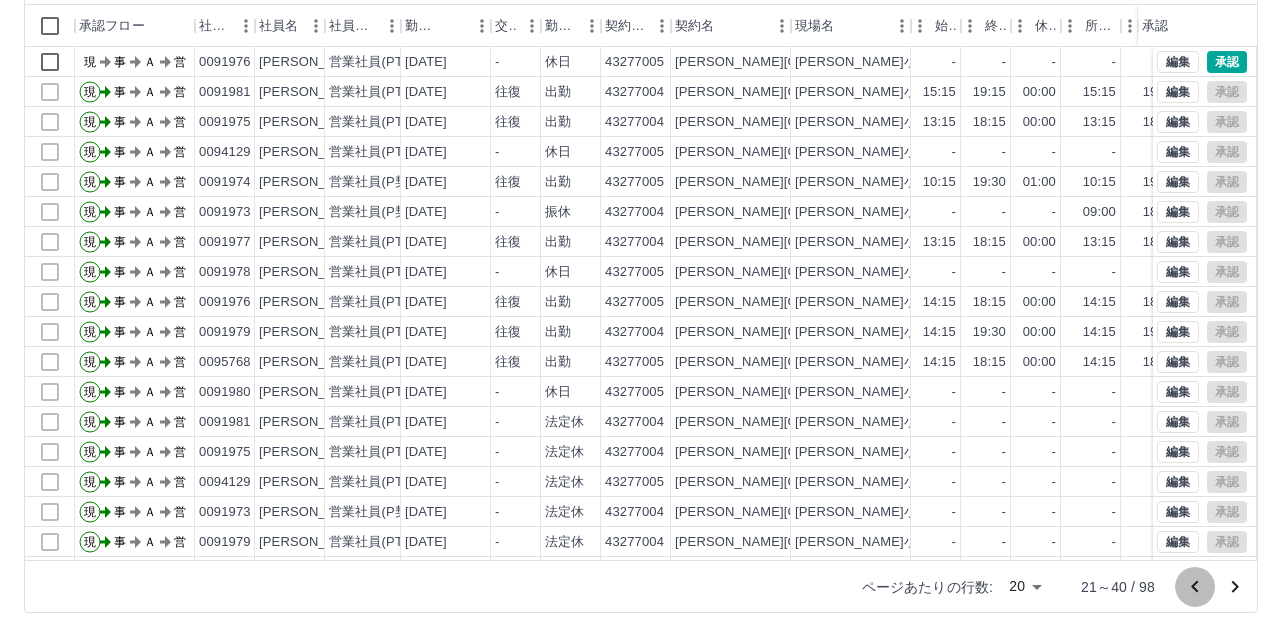 click 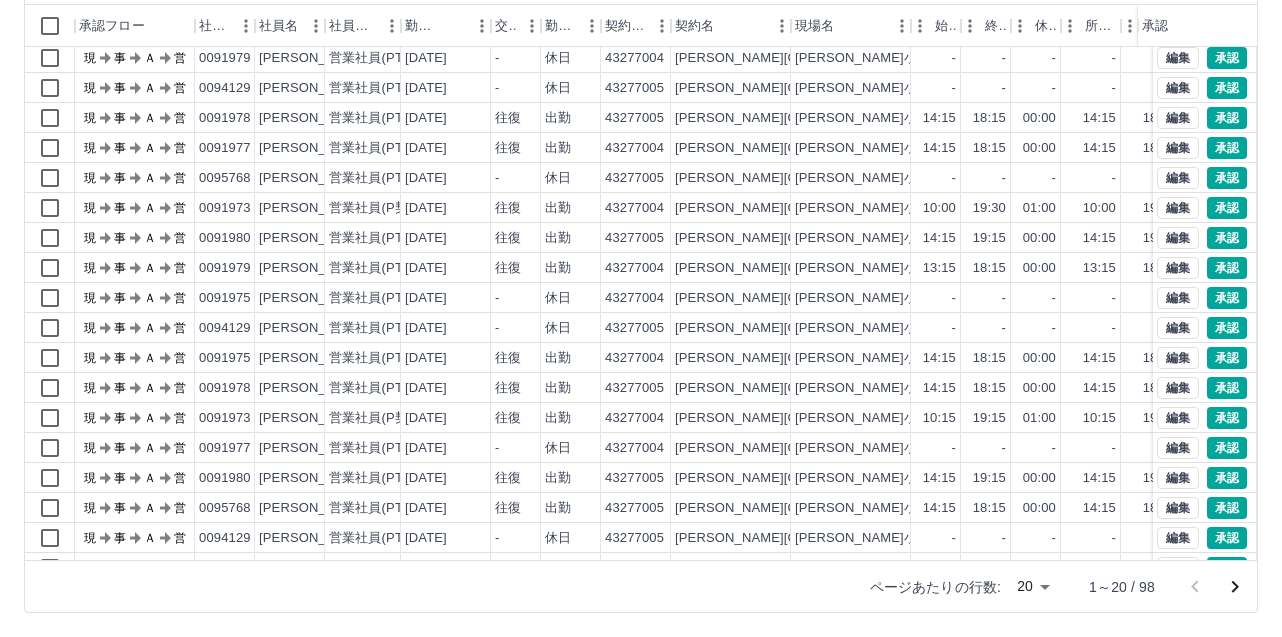 scroll, scrollTop: 102, scrollLeft: 0, axis: vertical 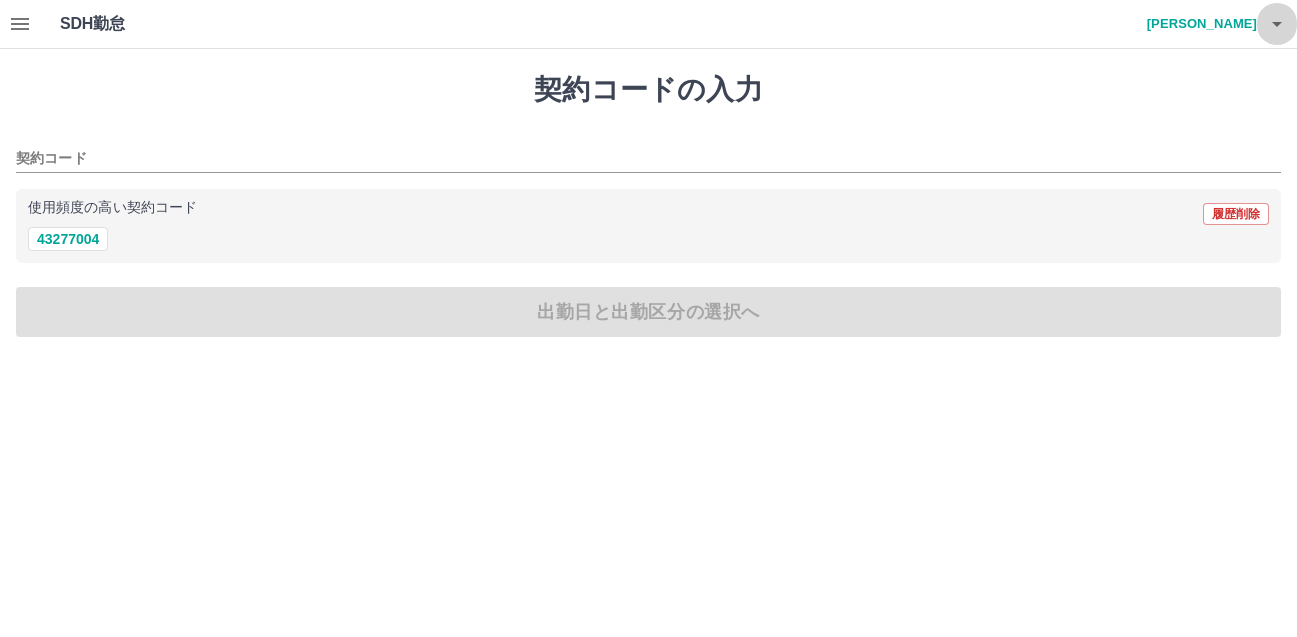 click 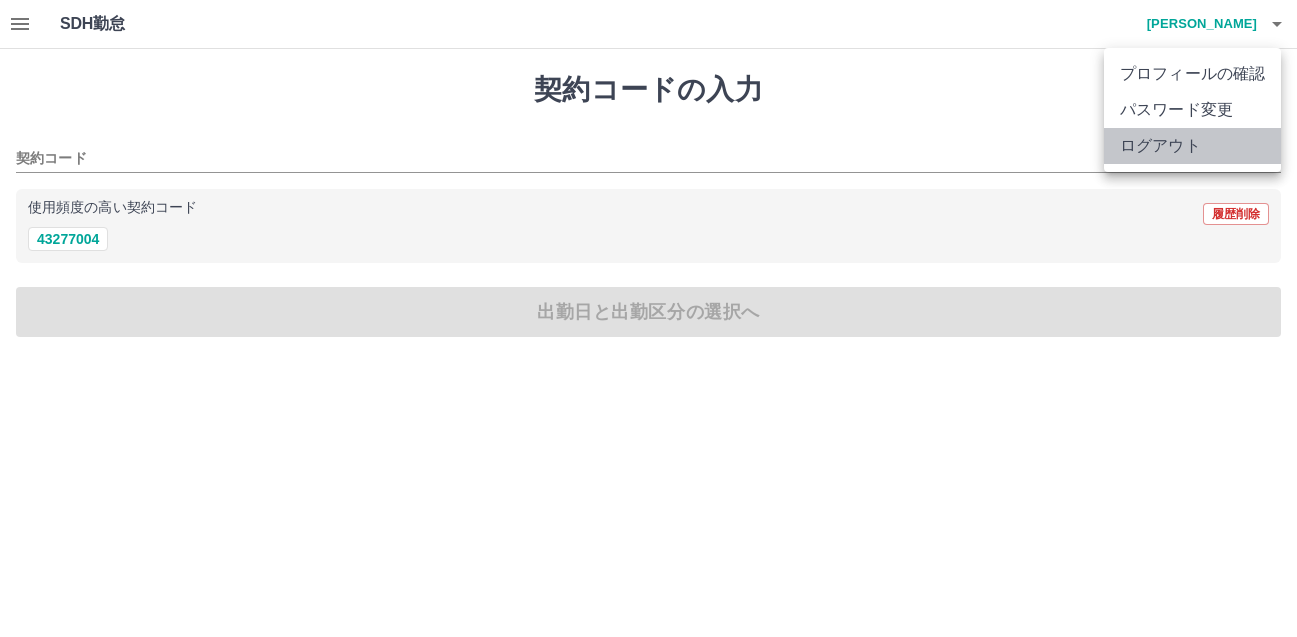 click on "ログアウト" at bounding box center (1192, 146) 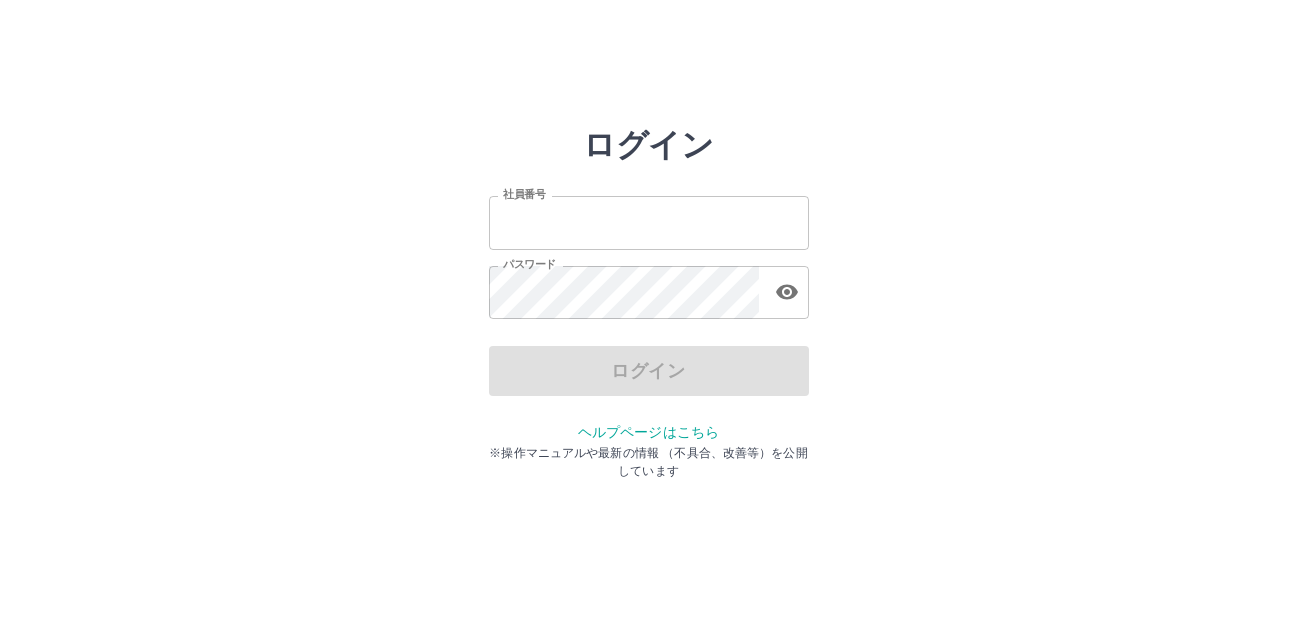 scroll, scrollTop: 0, scrollLeft: 0, axis: both 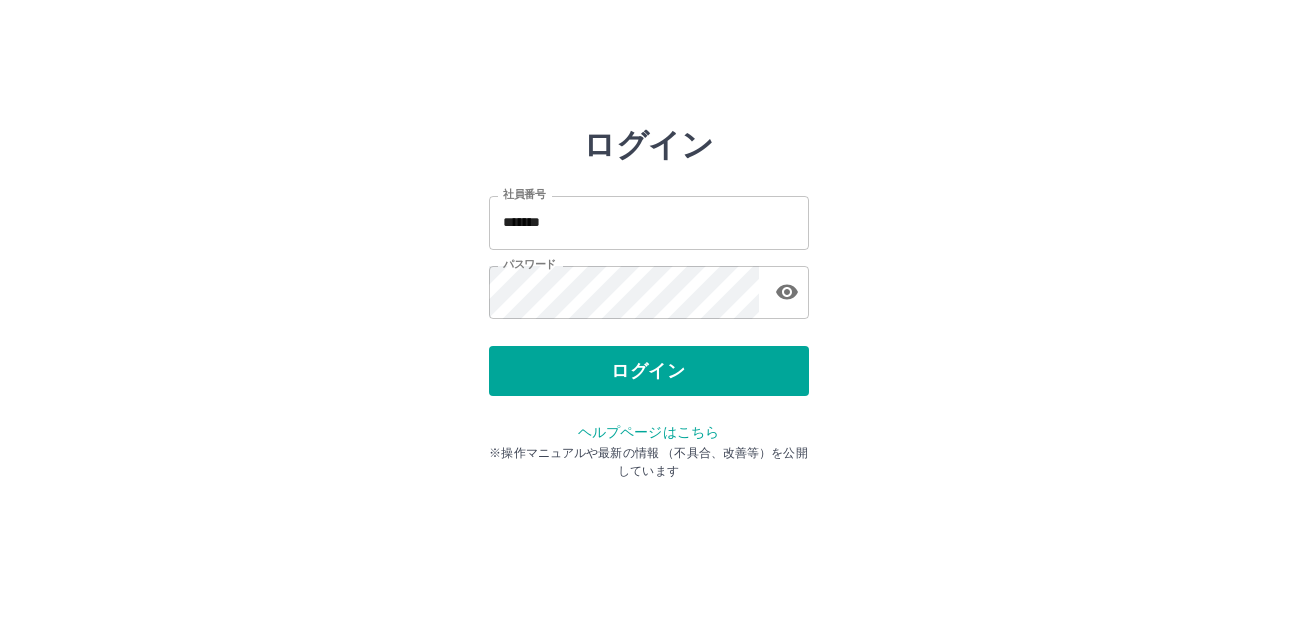 click on "ログイン 社員番号 ******* 社員番号 パスワード パスワード ログイン ヘルプページはこちら ※操作マニュアルや最新の情報 （不具合、改善等）を公開しています" at bounding box center (649, 286) 